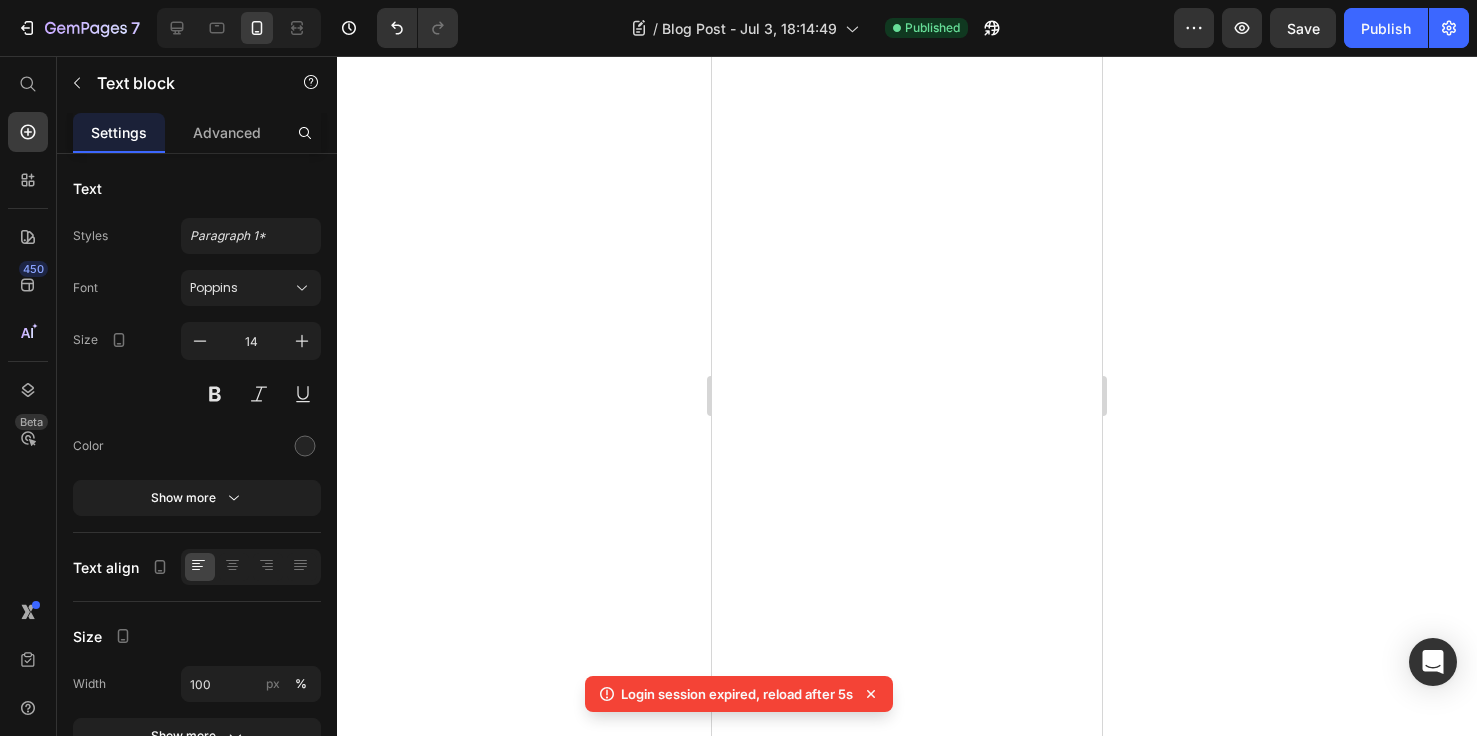 scroll, scrollTop: 0, scrollLeft: 0, axis: both 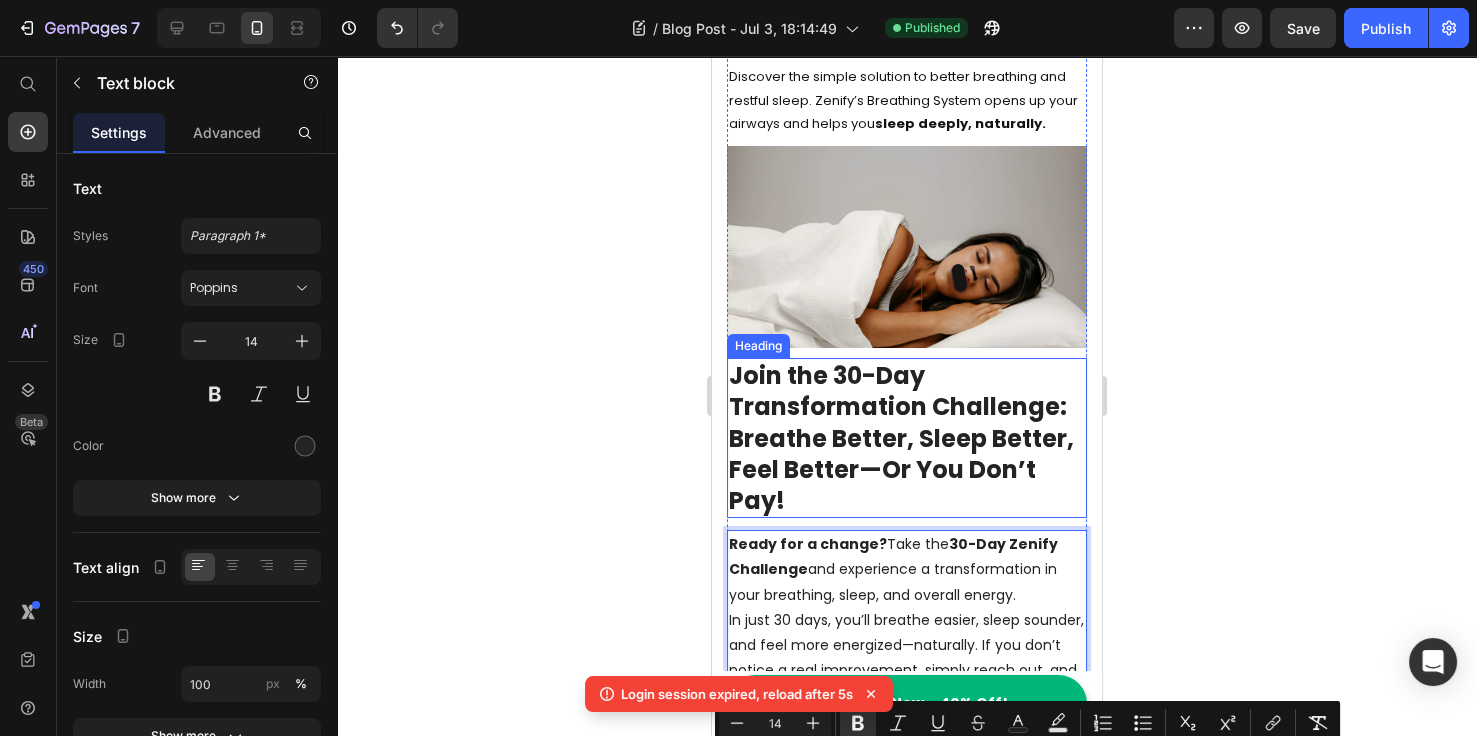 drag, startPoint x: 798, startPoint y: 406, endPoint x: 810, endPoint y: 413, distance: 13.892444 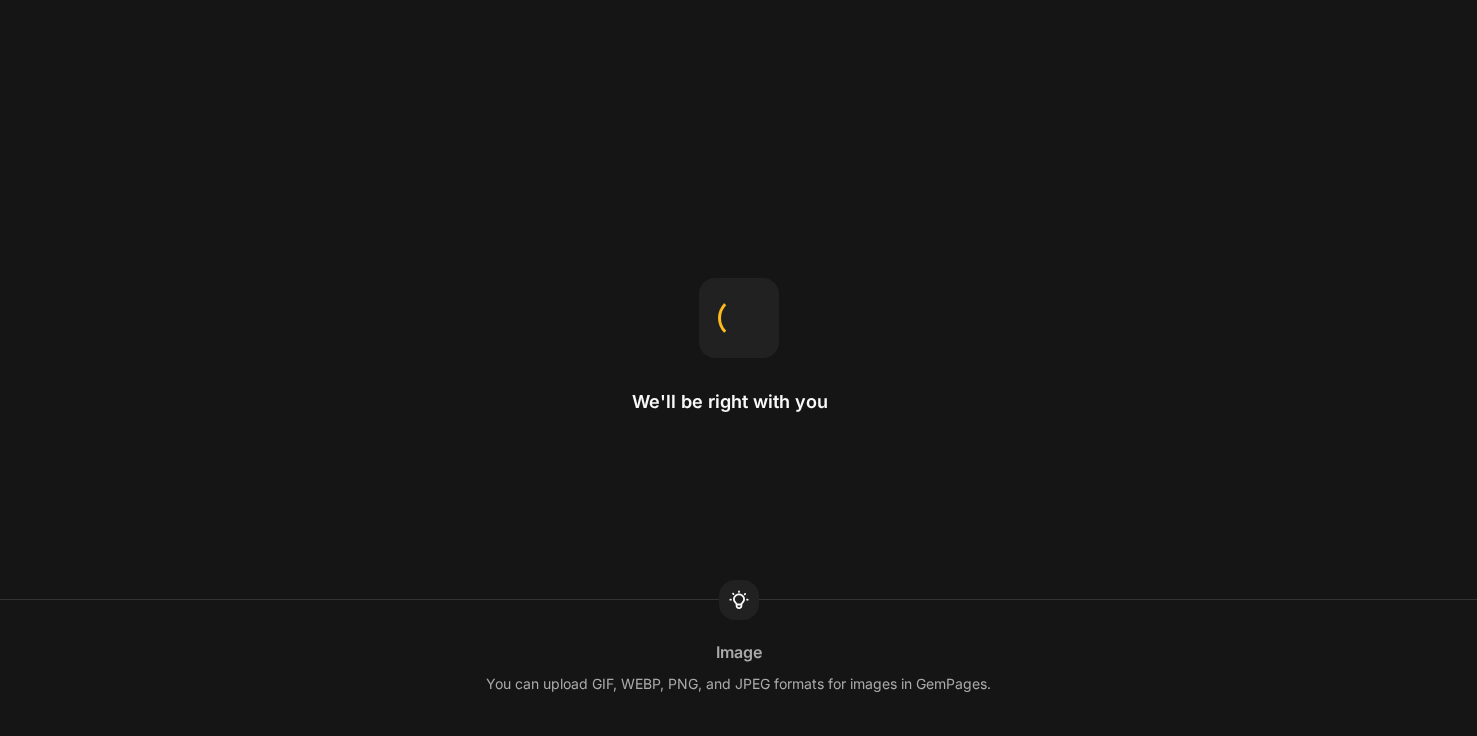 scroll, scrollTop: 0, scrollLeft: 0, axis: both 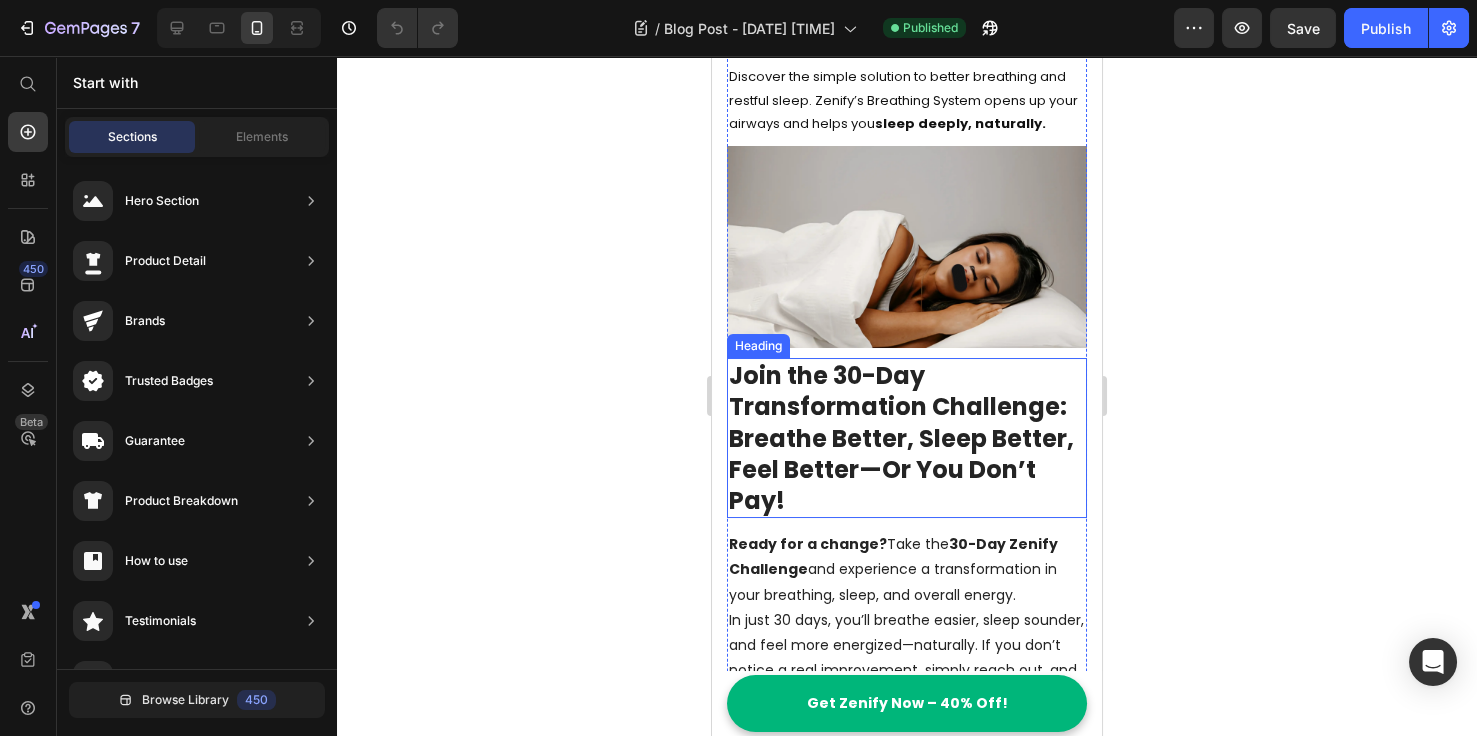click on "Join the 30-Day Transformation Challenge: Breathe Better, Sleep Better, Feel Better—Or You Don’t Pay!" at bounding box center [907, 438] 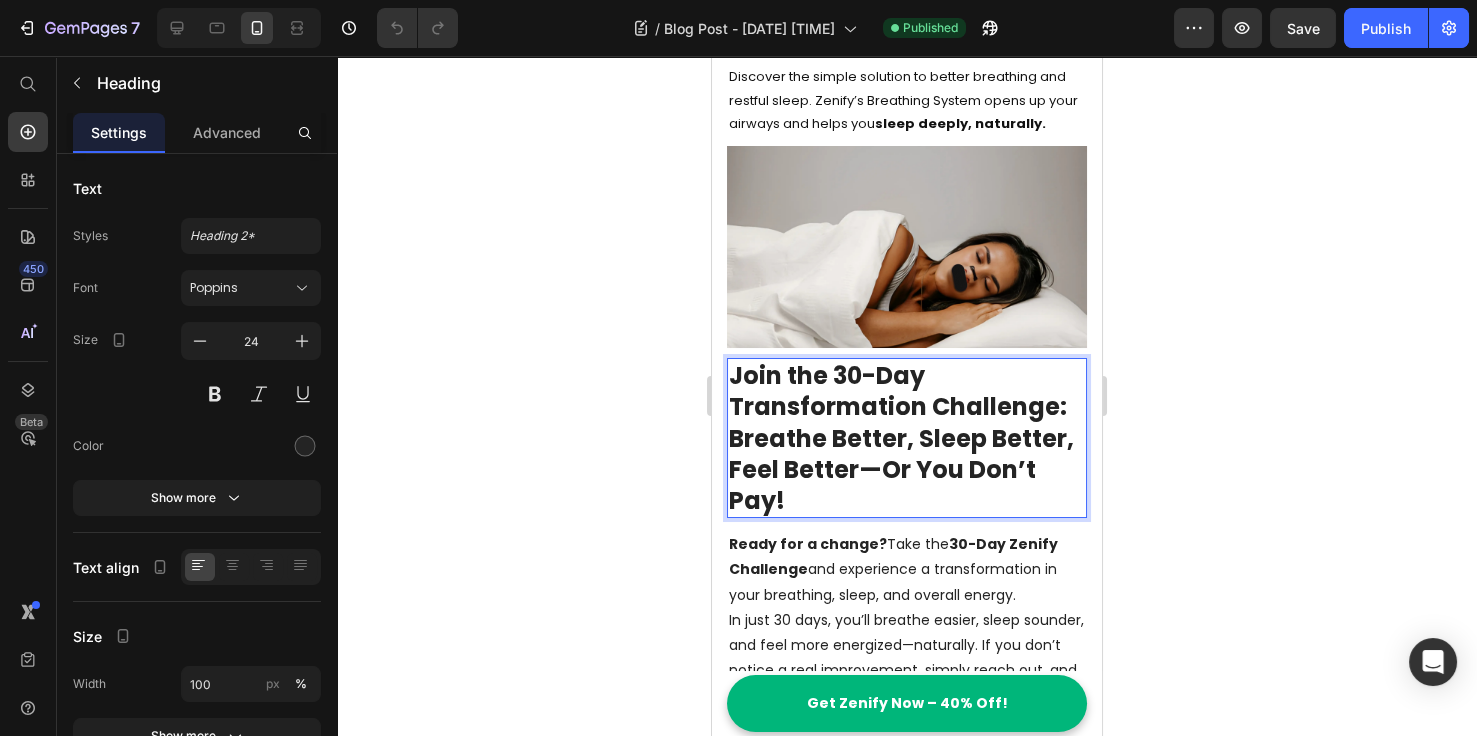 click on "Join the 30-Day Transformation Challenge: Breathe Better, Sleep Better, Feel Better—Or You Don’t Pay!" at bounding box center [907, 438] 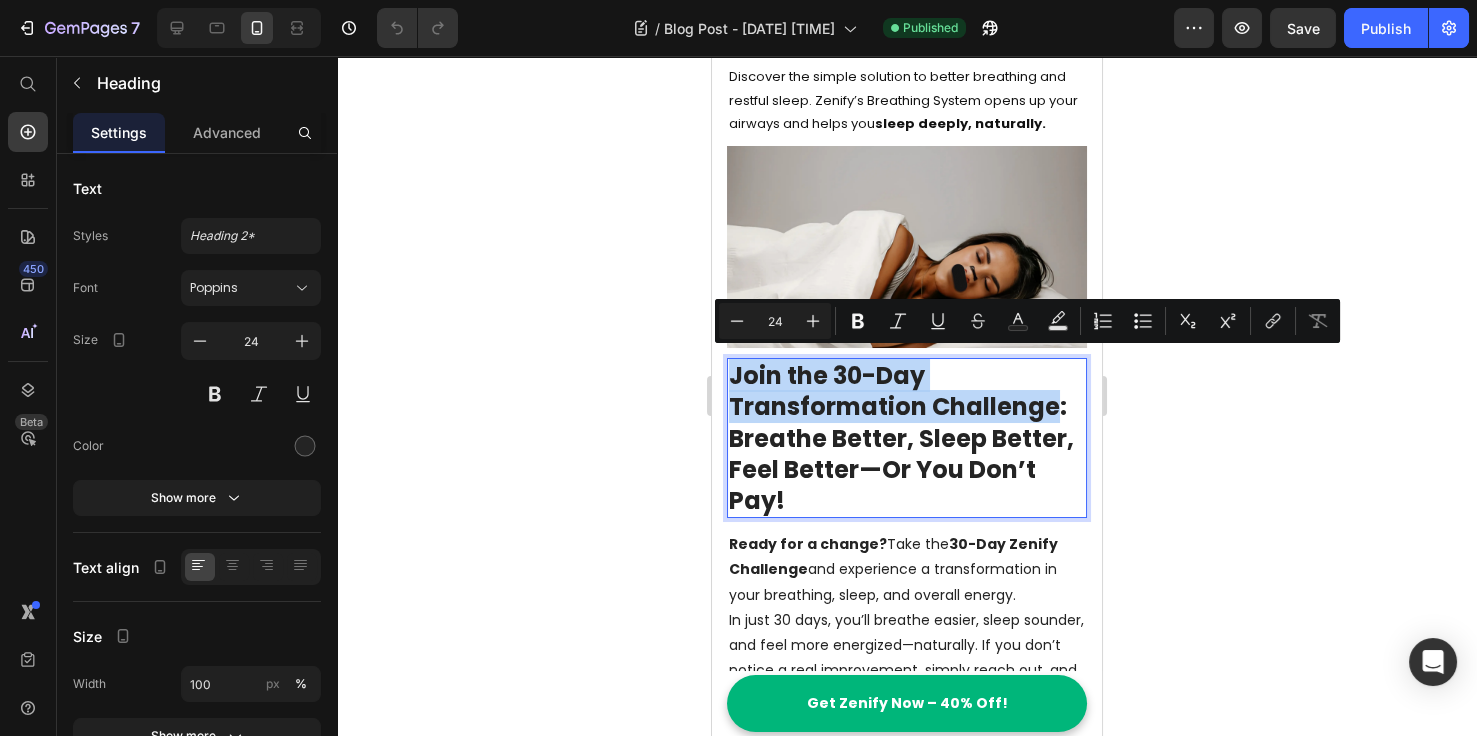 drag, startPoint x: 732, startPoint y: 370, endPoint x: 1058, endPoint y: 409, distance: 328.32452 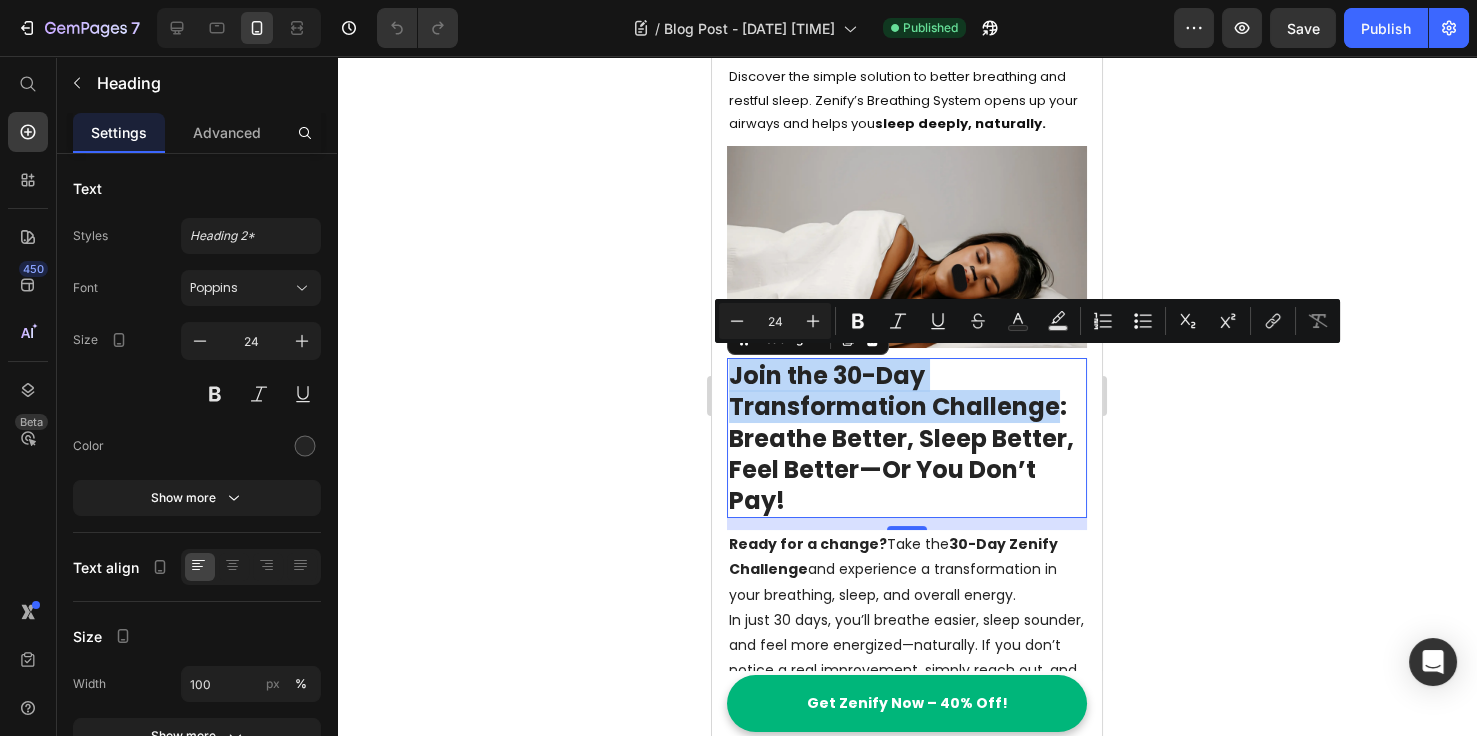 click on "Join the 30-Day Transformation Challenge: Breathe Better, Sleep Better, Feel Better—Or You Don’t Pay!" at bounding box center [907, 438] 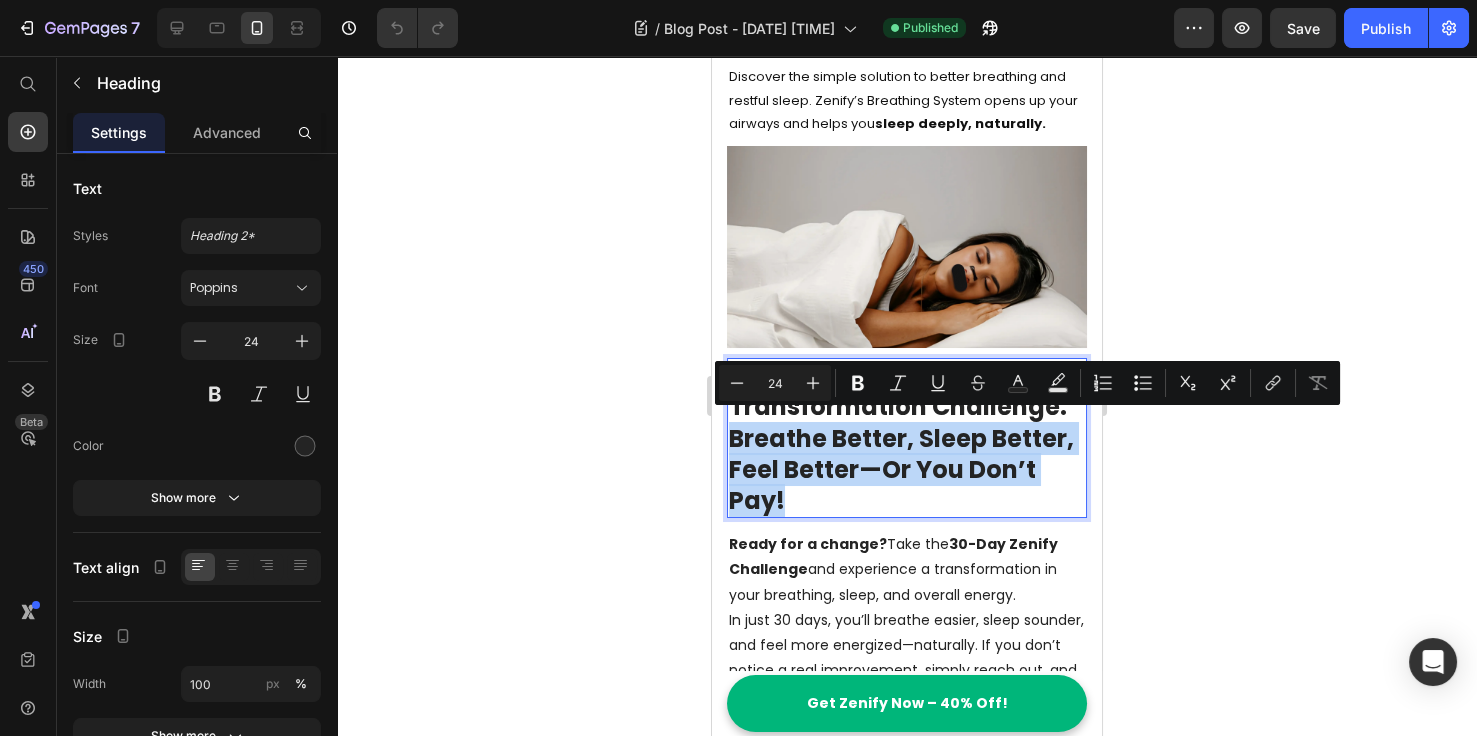 drag, startPoint x: 873, startPoint y: 486, endPoint x: 733, endPoint y: 433, distance: 149.69637 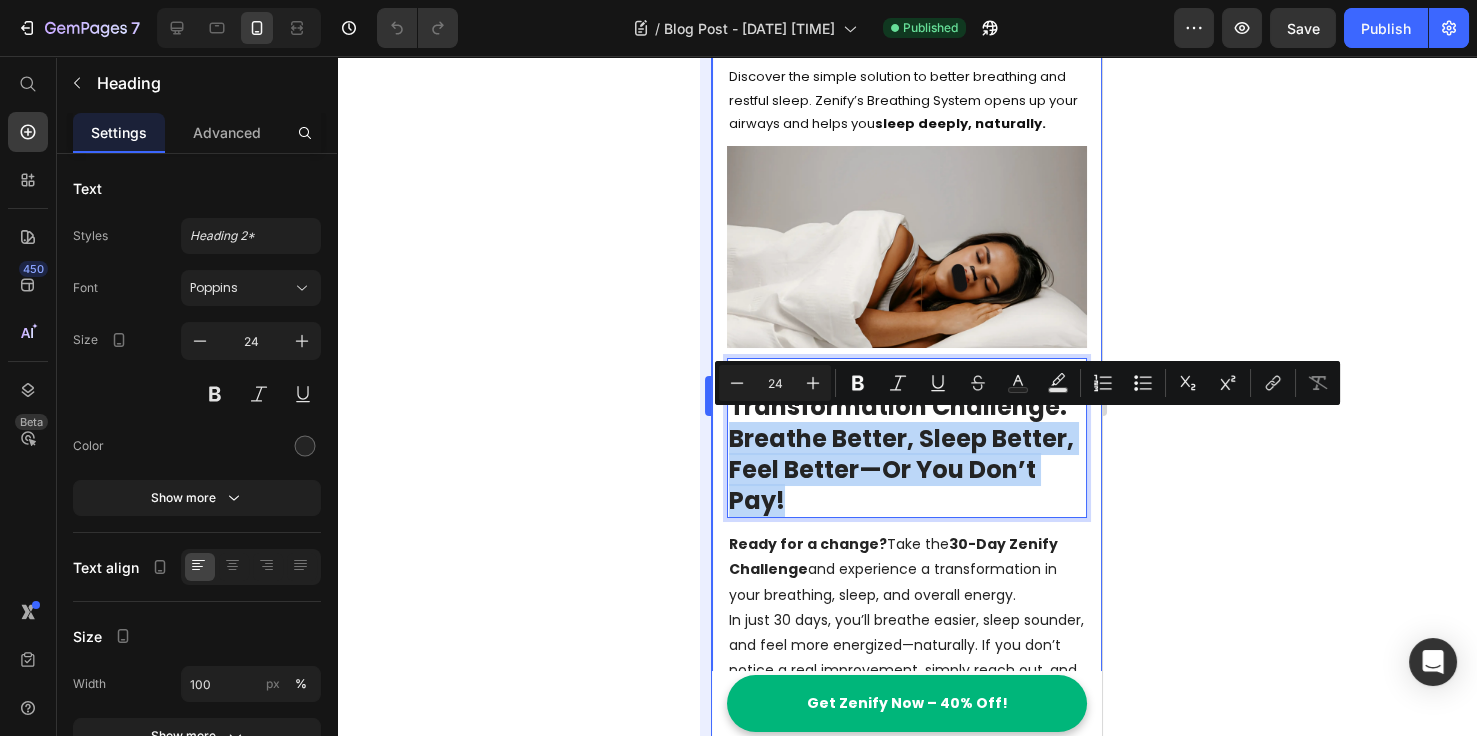 copy on "Breathe Better, Sleep Better, Feel Better—Or You Don’t Pay!" 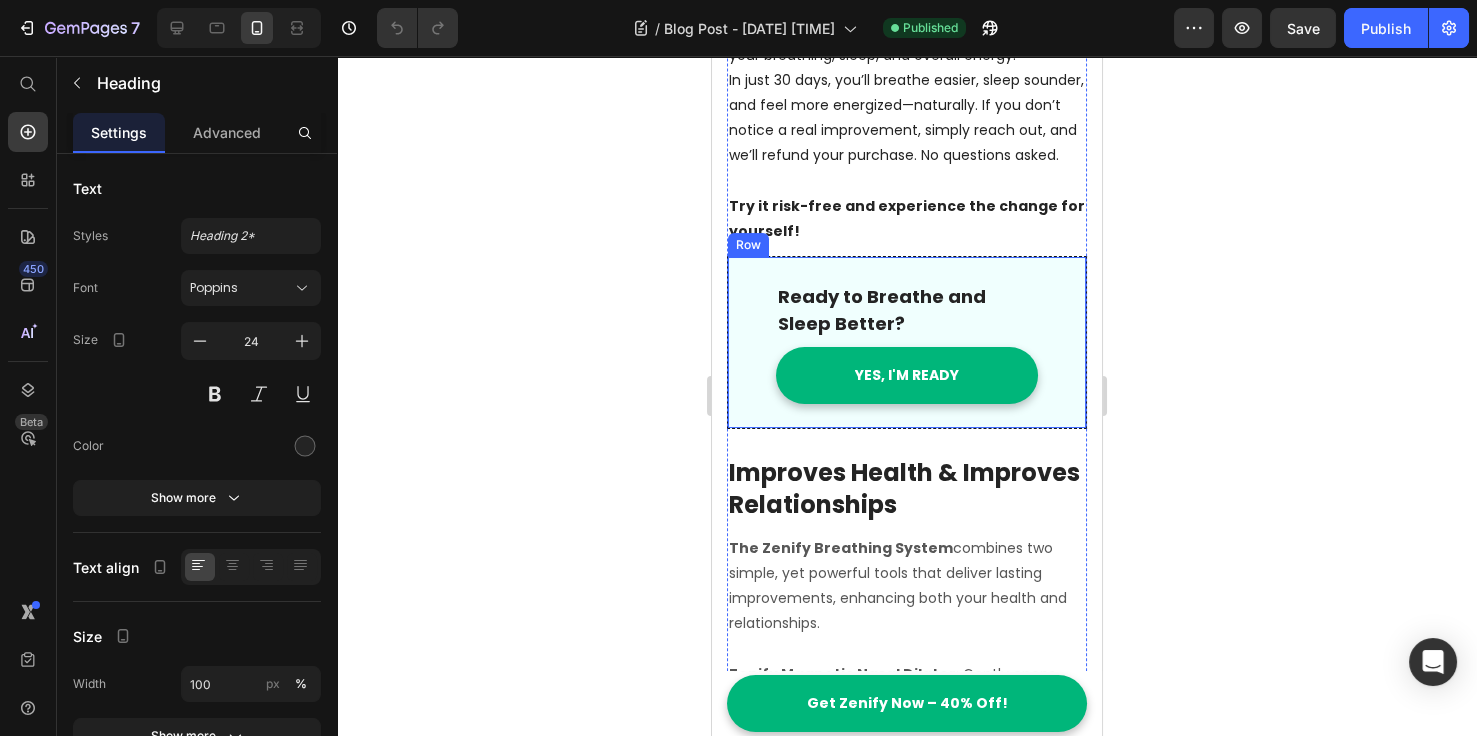 scroll, scrollTop: 692, scrollLeft: 0, axis: vertical 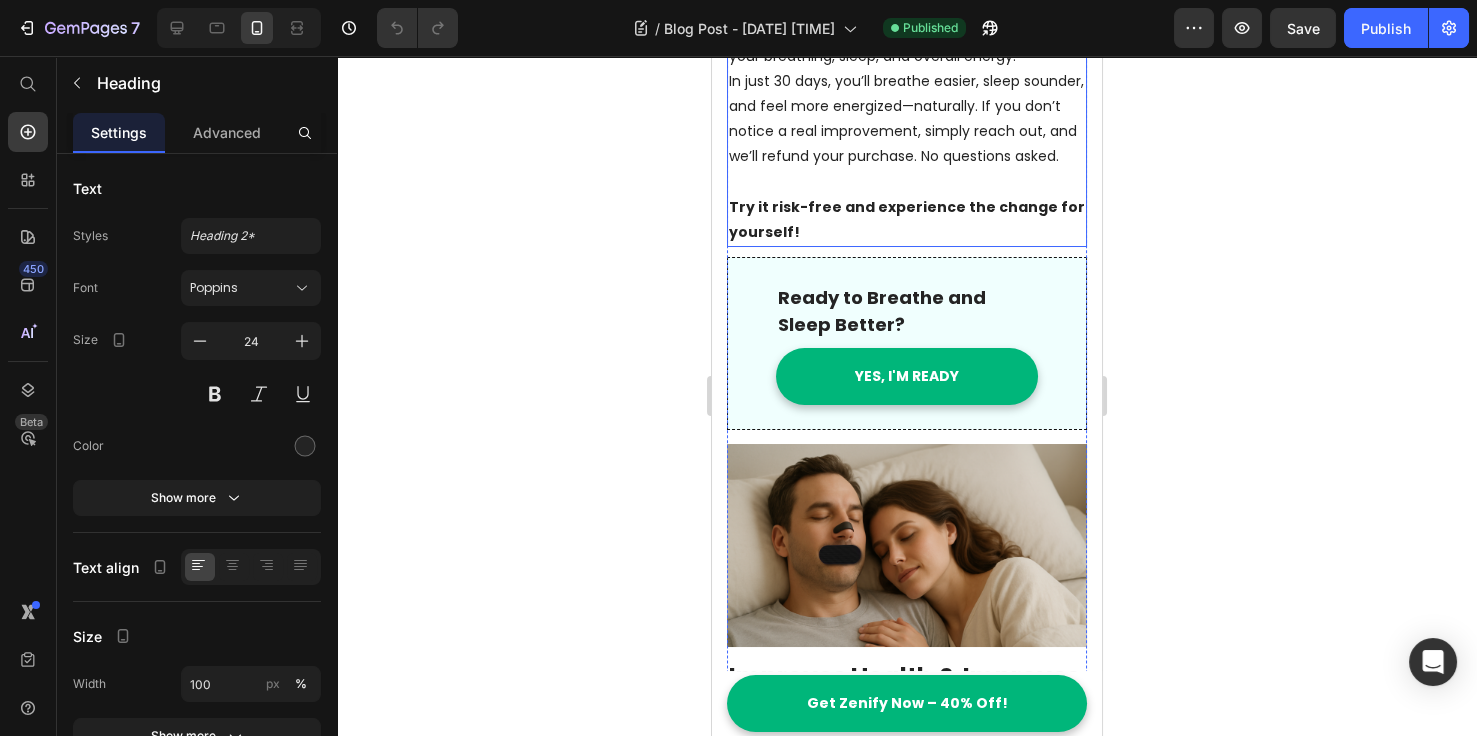 click on "Try it risk-free and experience the change for yourself!" at bounding box center (907, 220) 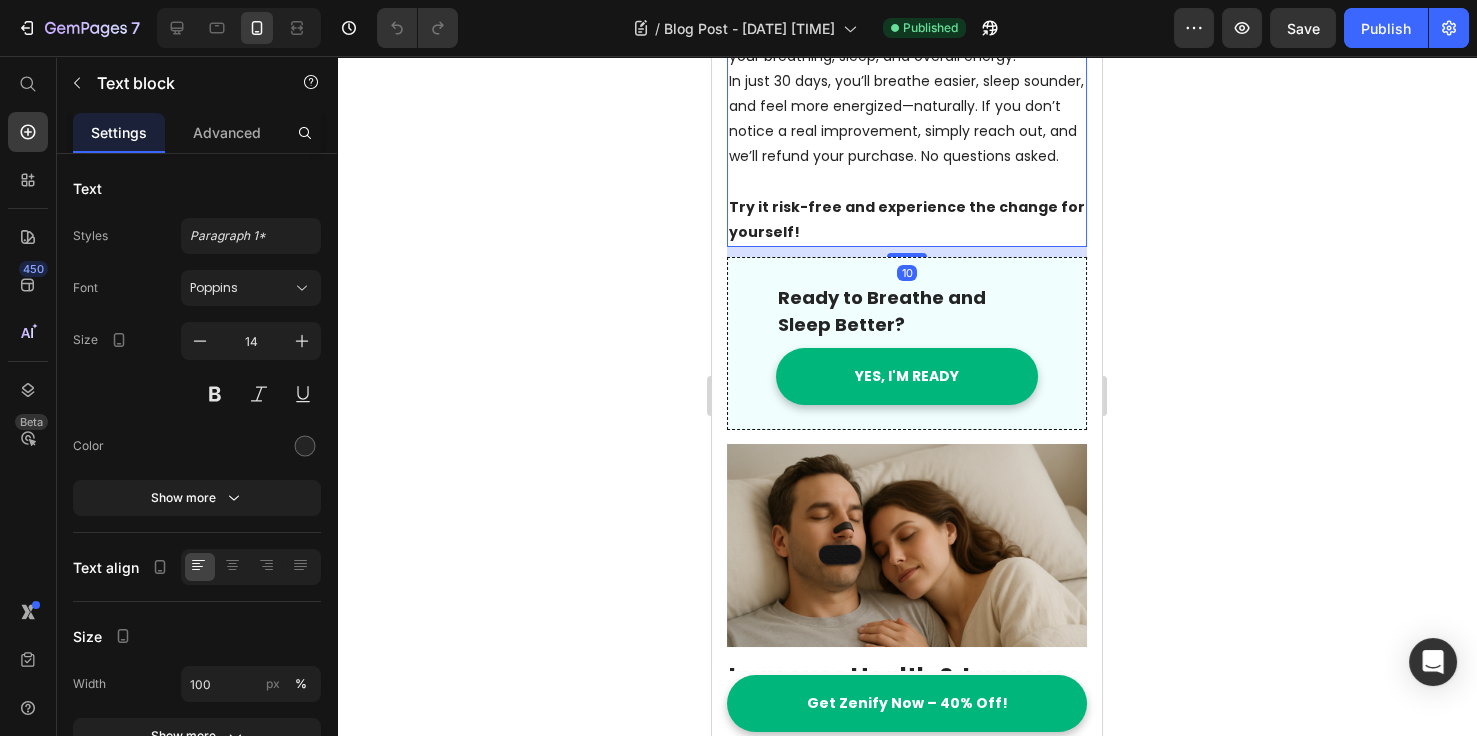 click on "Try it risk-free and experience the change for yourself!" at bounding box center [907, 220] 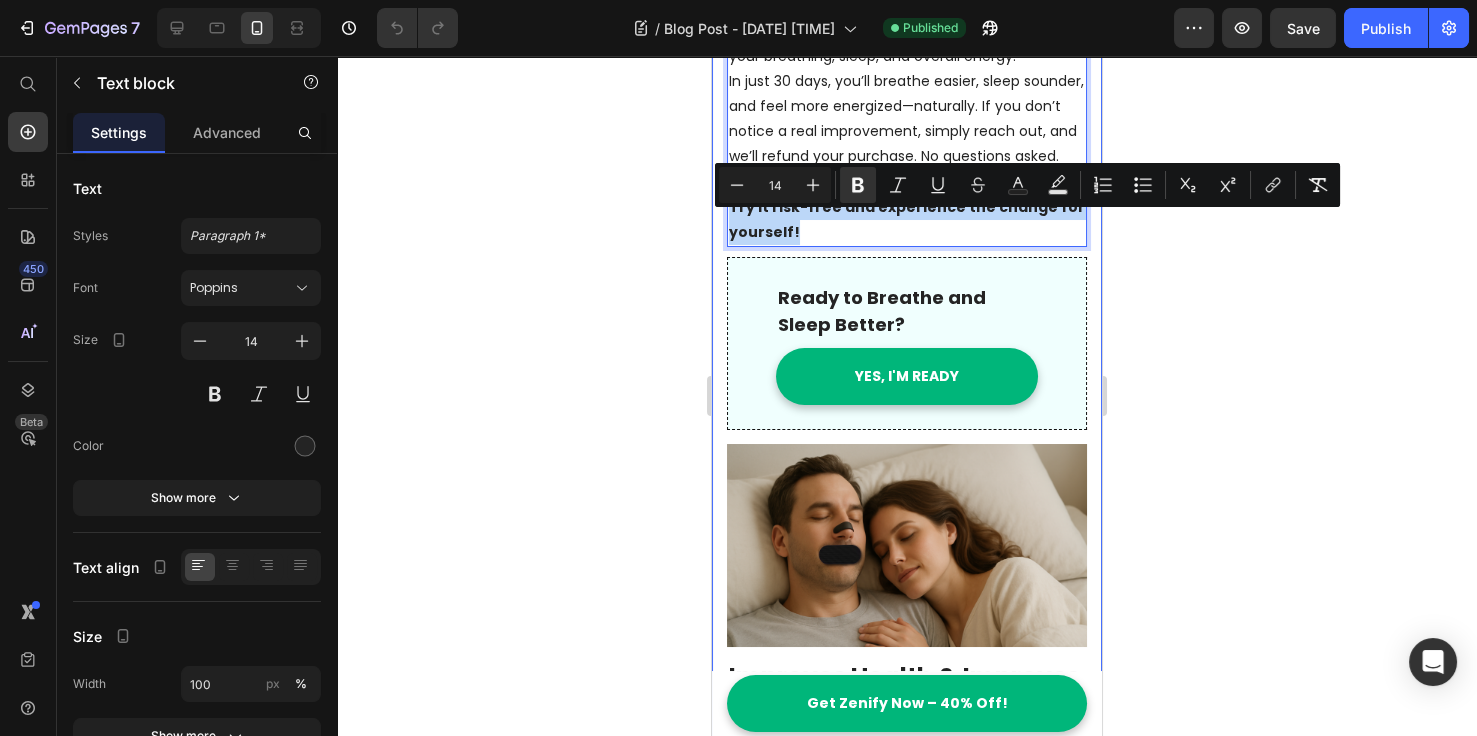 drag, startPoint x: 796, startPoint y: 251, endPoint x: 723, endPoint y: 237, distance: 74.330345 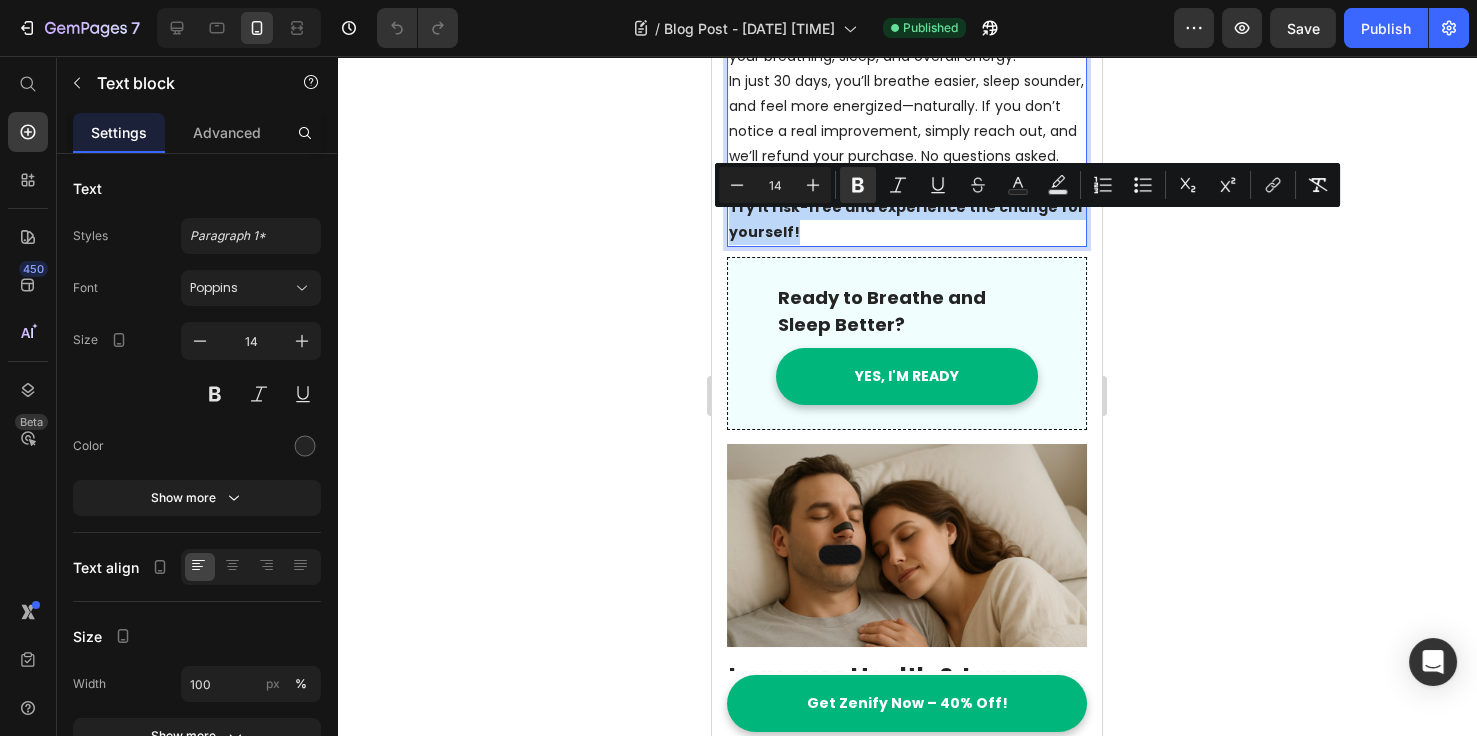copy on "Try it risk-free and experience the change for yourself!" 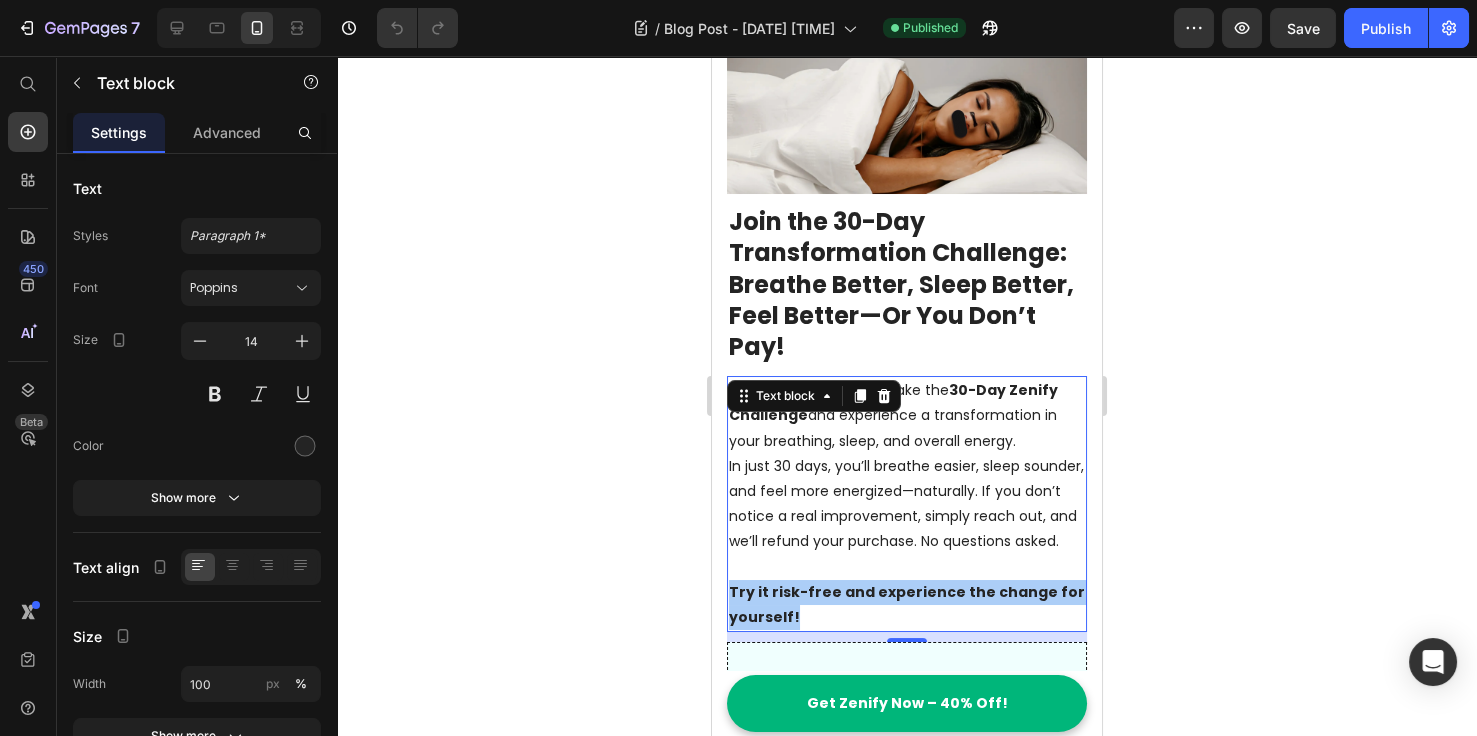 scroll, scrollTop: 384, scrollLeft: 0, axis: vertical 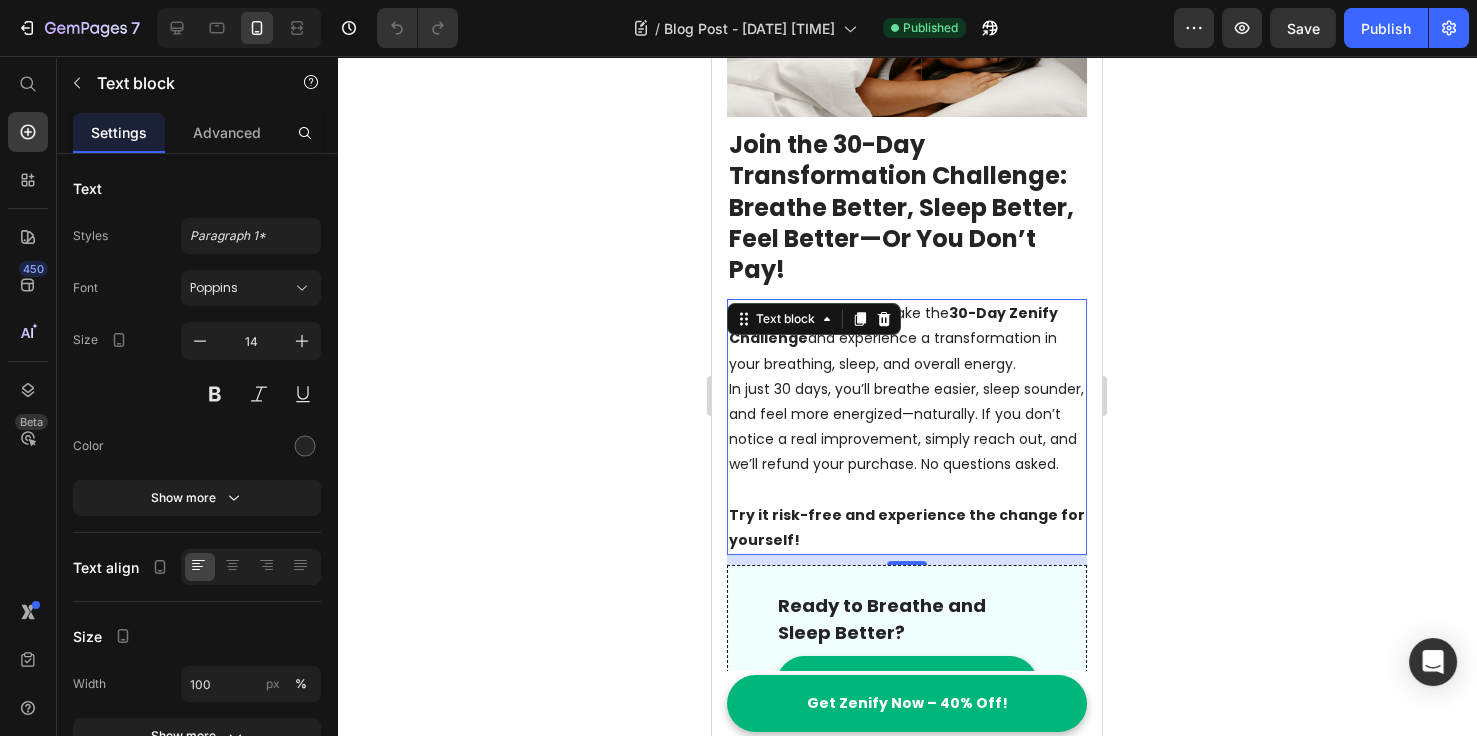 click on "In just 30 days, you’ll breathe easier, sleep sounder, and feel more energized—naturally. If you don’t notice a real improvement, simply reach out, and we’ll refund your purchase. No questions asked." at bounding box center (907, 427) 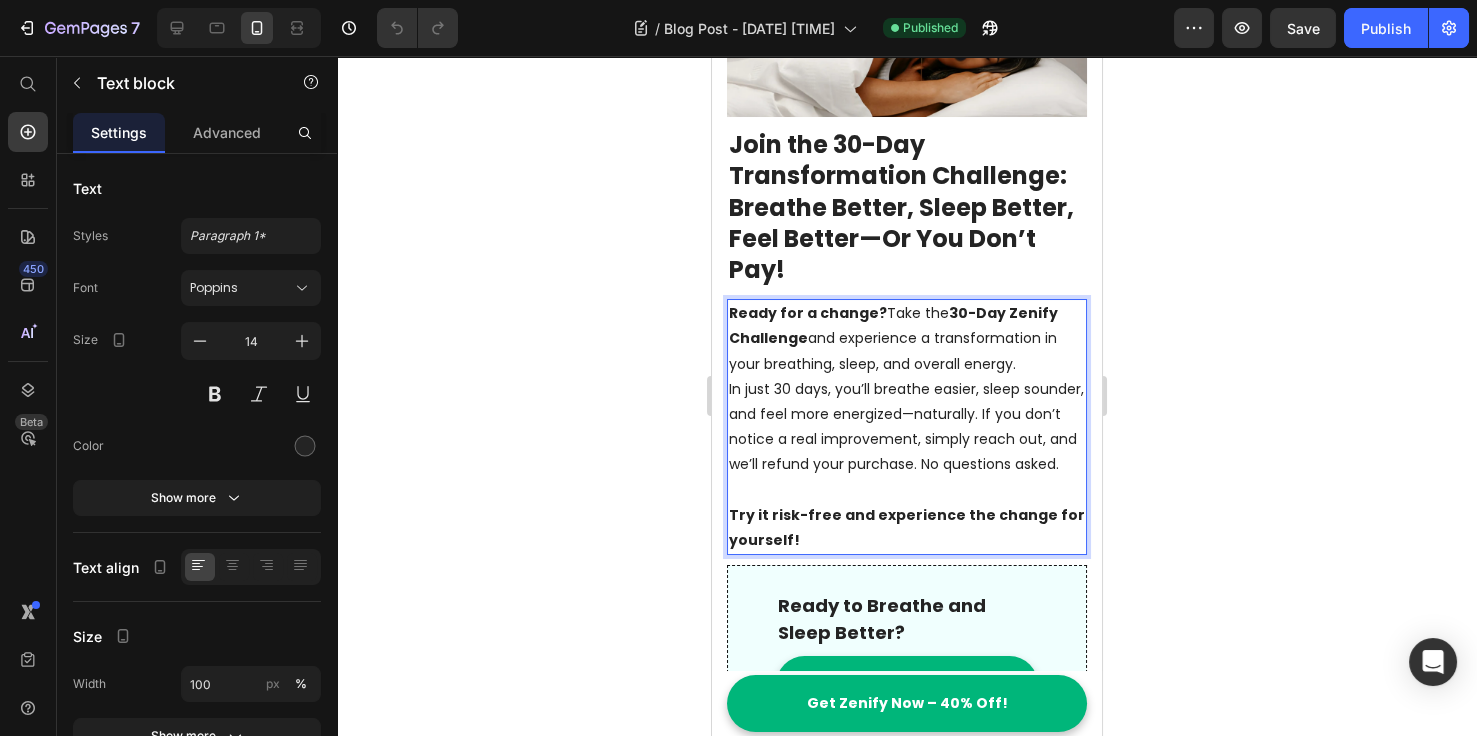 click on "In just 30 days, you’ll breathe easier, sleep sounder, and feel more energized—naturally. If you don’t notice a real improvement, simply reach out, and we’ll refund your purchase. No questions asked." at bounding box center [907, 427] 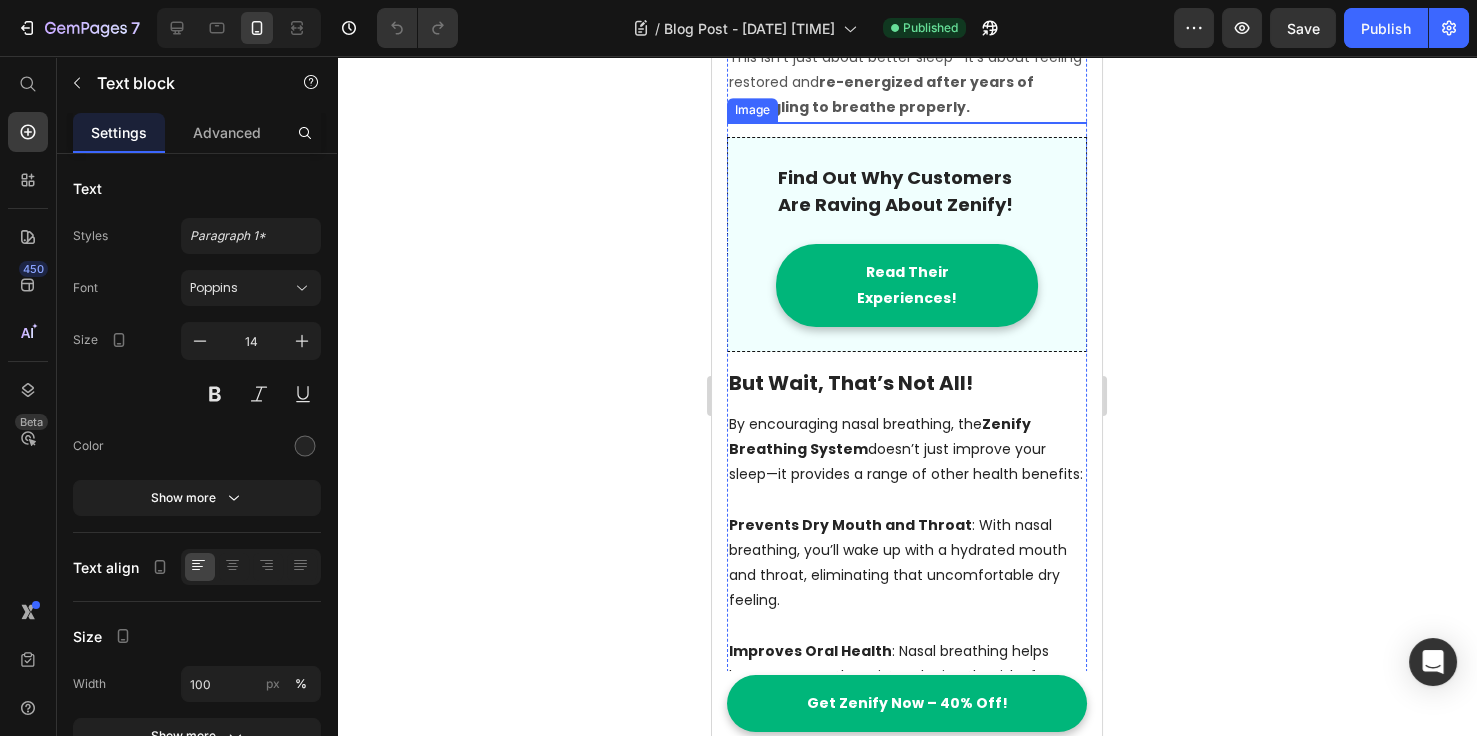 scroll, scrollTop: 2461, scrollLeft: 0, axis: vertical 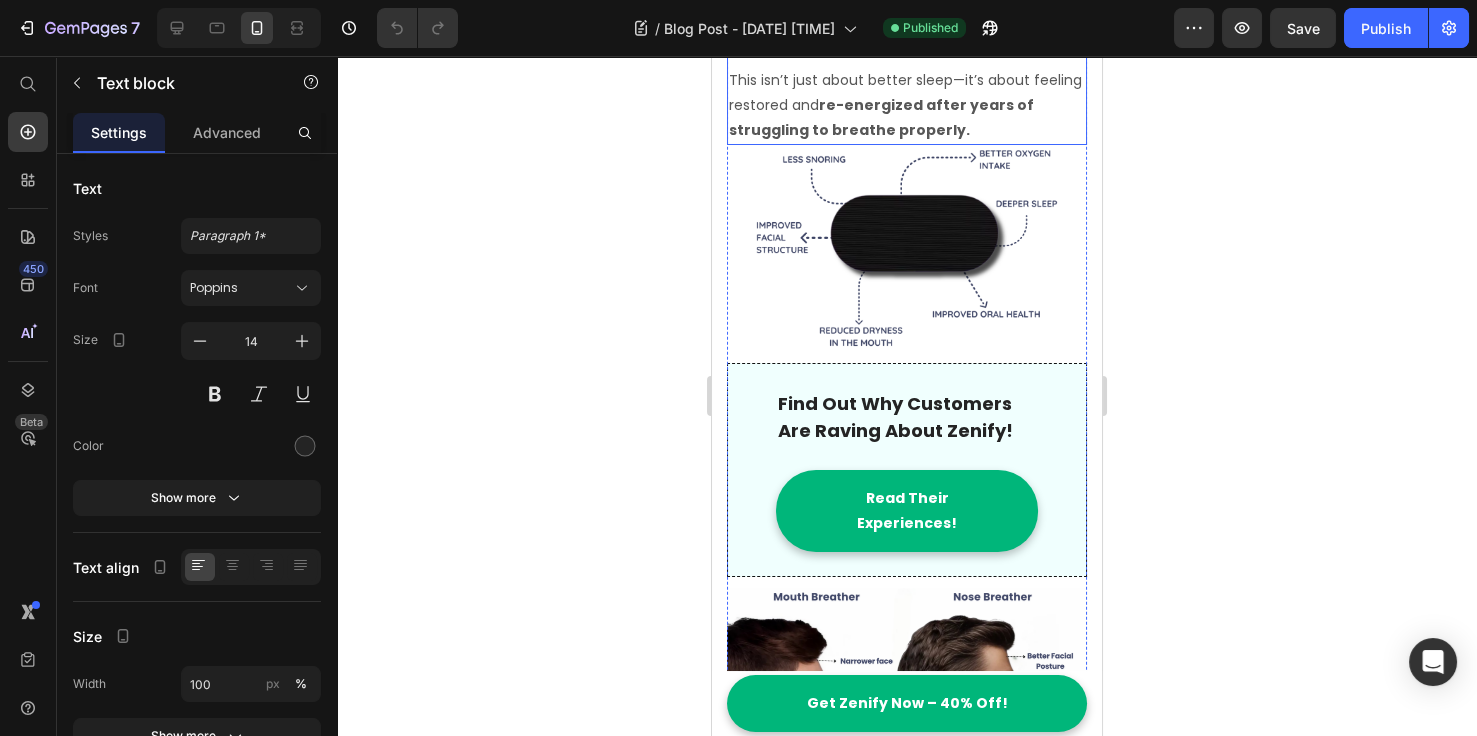 drag, startPoint x: 895, startPoint y: 227, endPoint x: 906, endPoint y: 228, distance: 11.045361 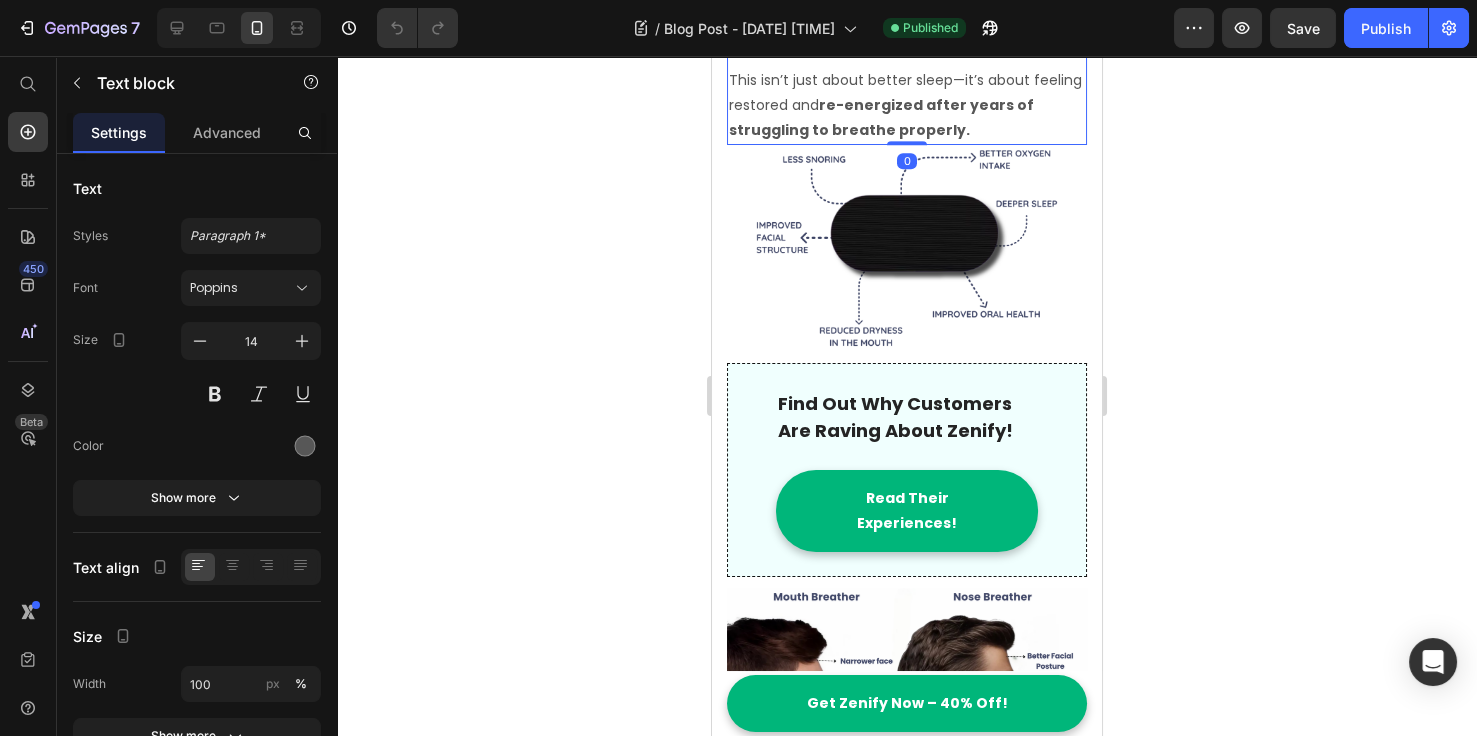 click on "- 80% increase in oxygen intake" at bounding box center (907, -71) 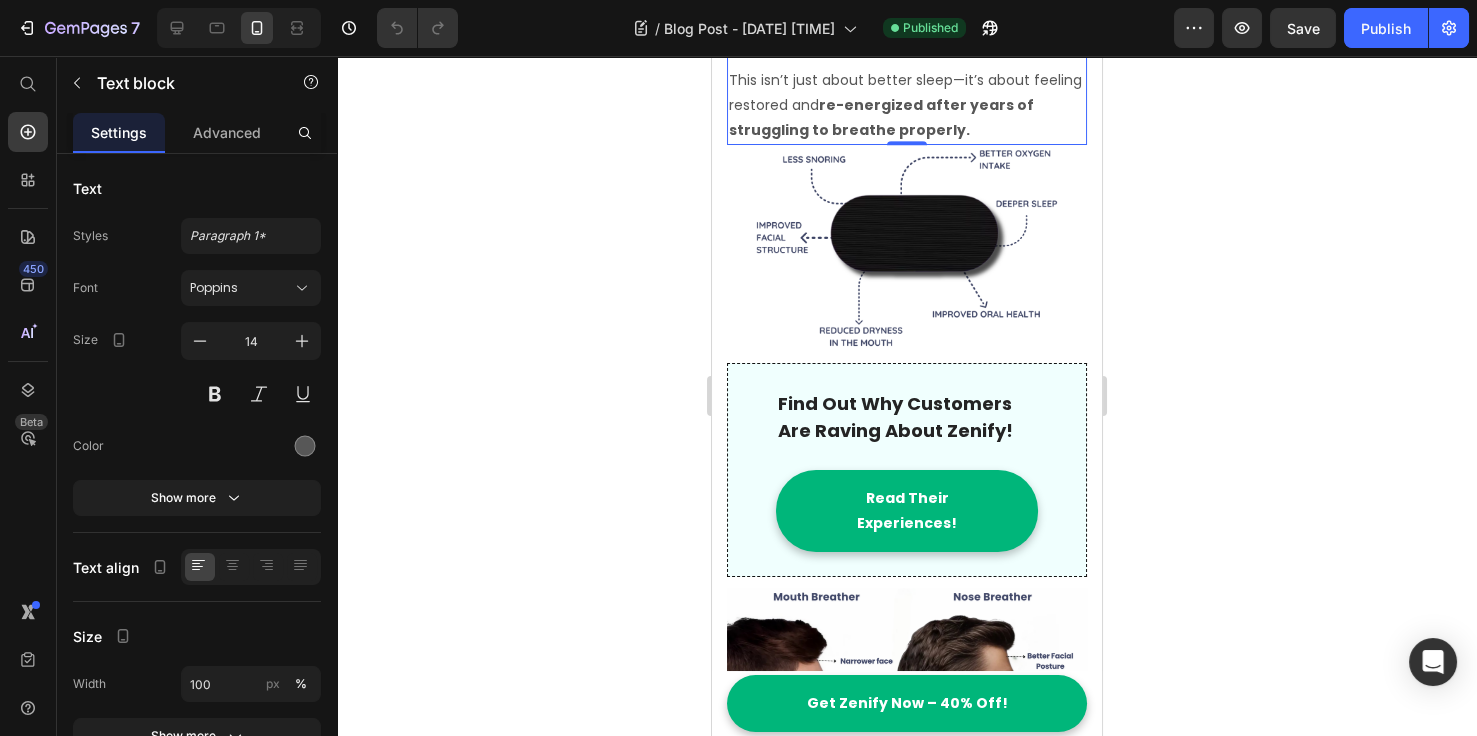 drag, startPoint x: 923, startPoint y: 260, endPoint x: 939, endPoint y: 237, distance: 28.01785 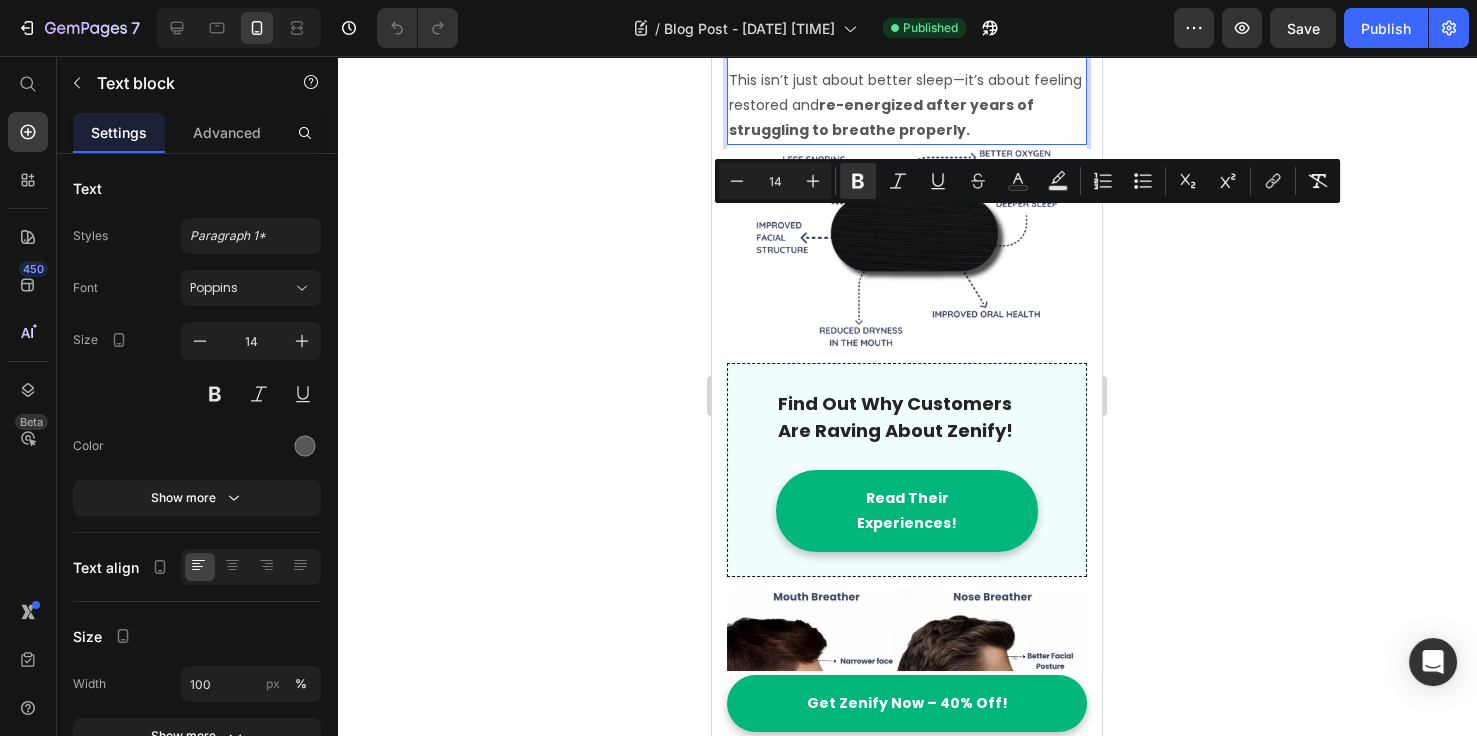 drag, startPoint x: 968, startPoint y: 213, endPoint x: 743, endPoint y: 226, distance: 225.37524 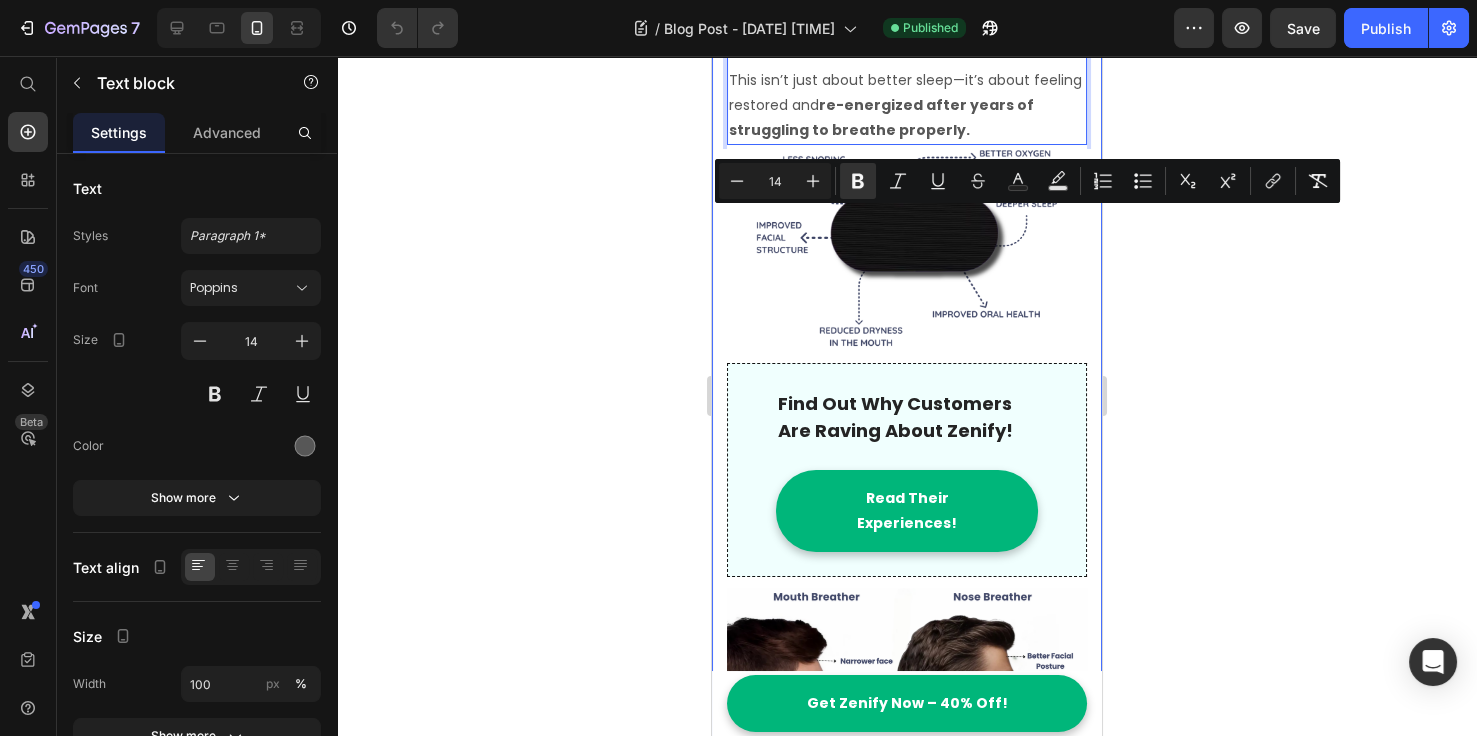 copy on "80% increase in oxygen intake" 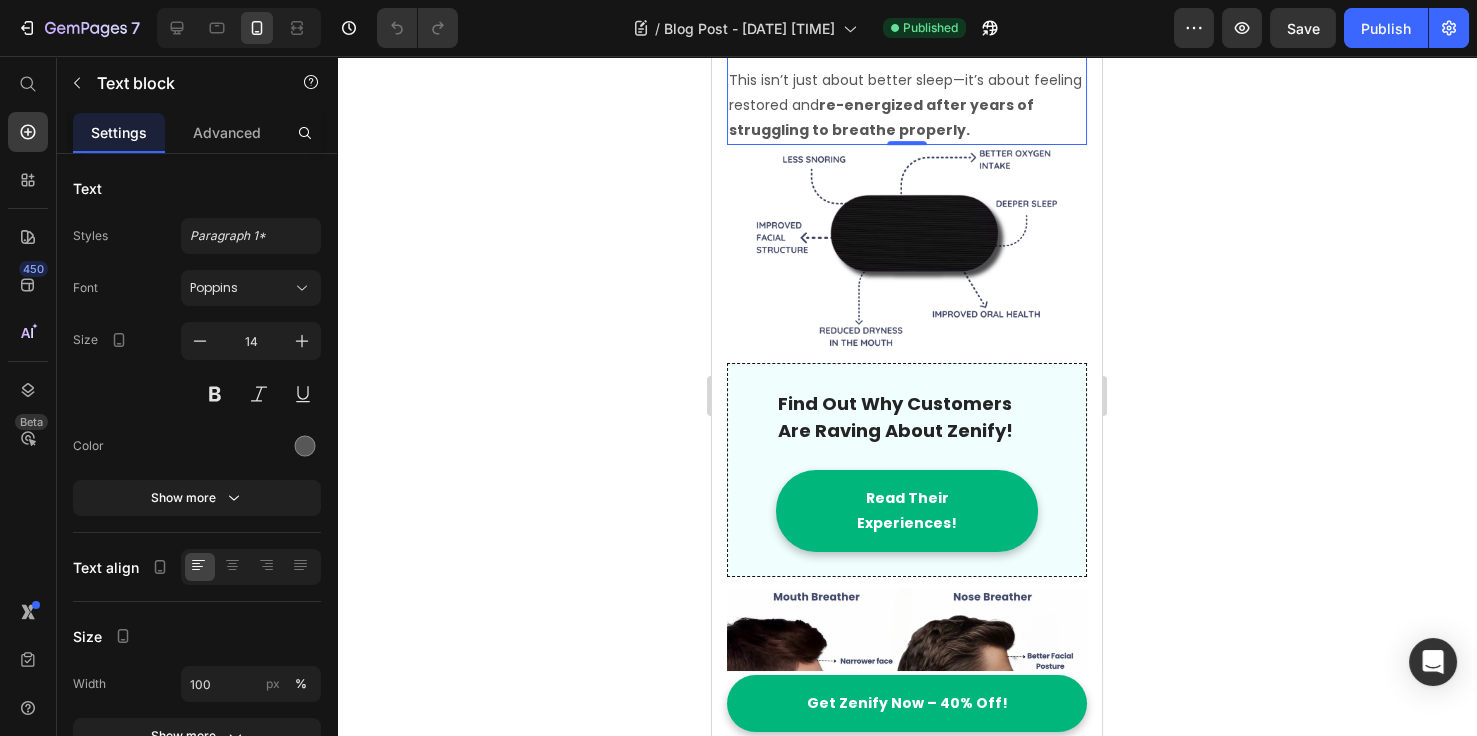 click on "- Reduction in snoring" at bounding box center [907, -46] 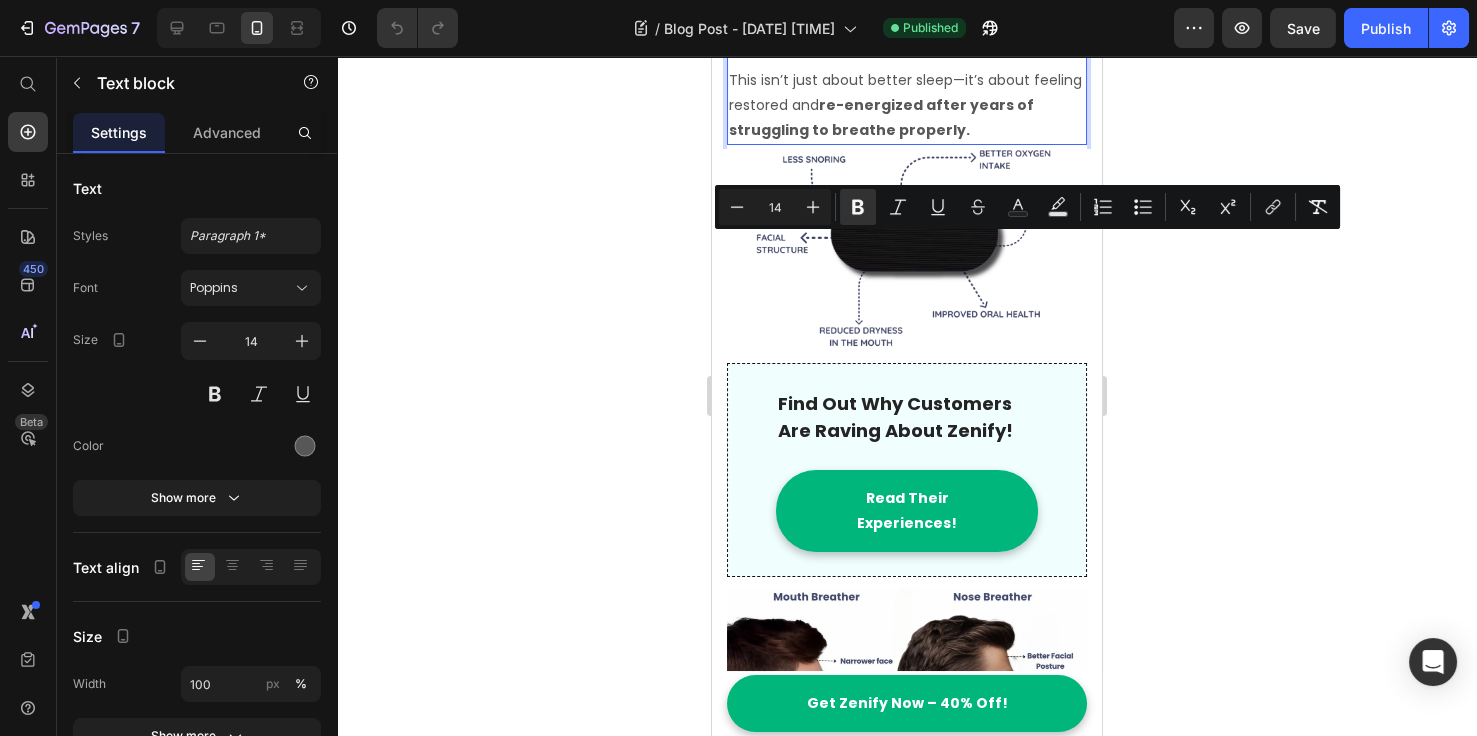 drag, startPoint x: 903, startPoint y: 246, endPoint x: 741, endPoint y: 249, distance: 162.02777 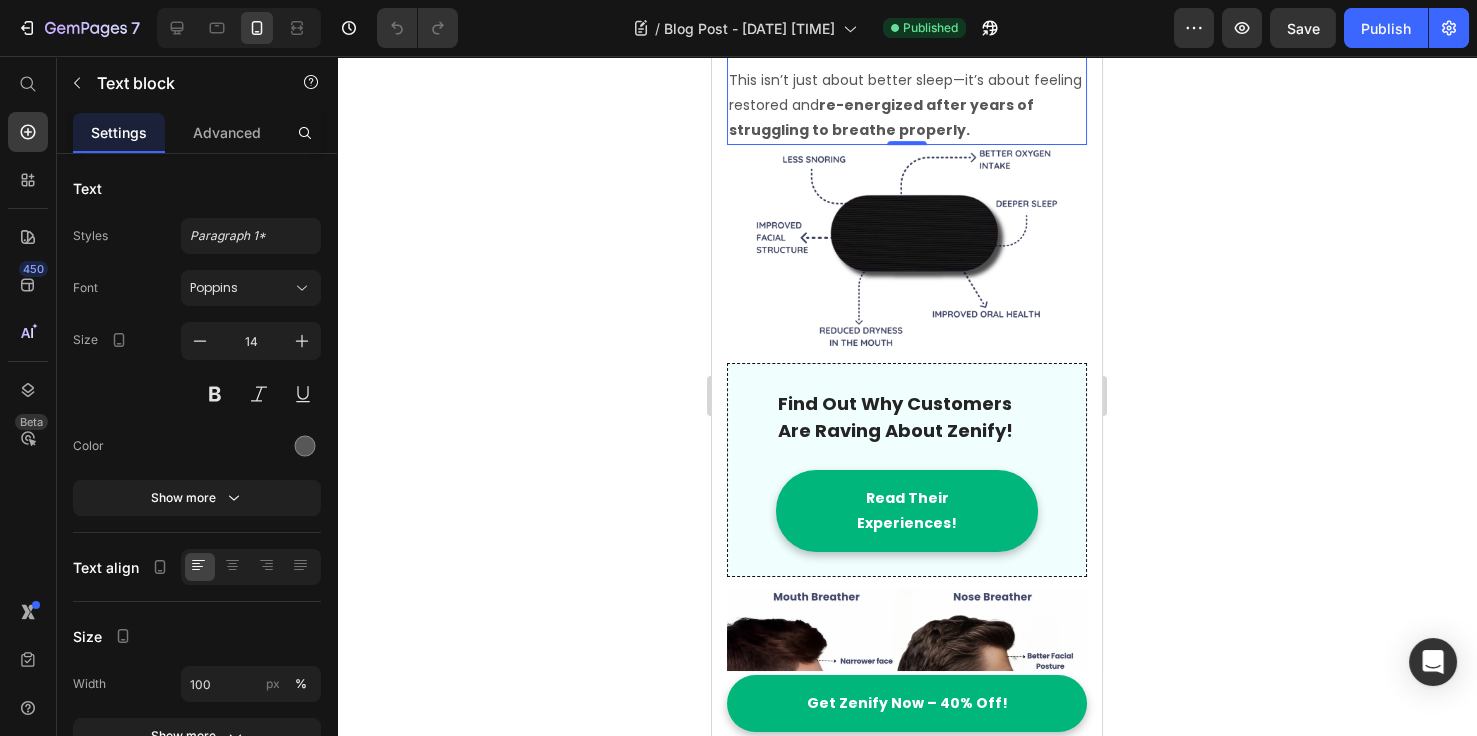 click on "- Improved sleep quality" at bounding box center (907, -21) 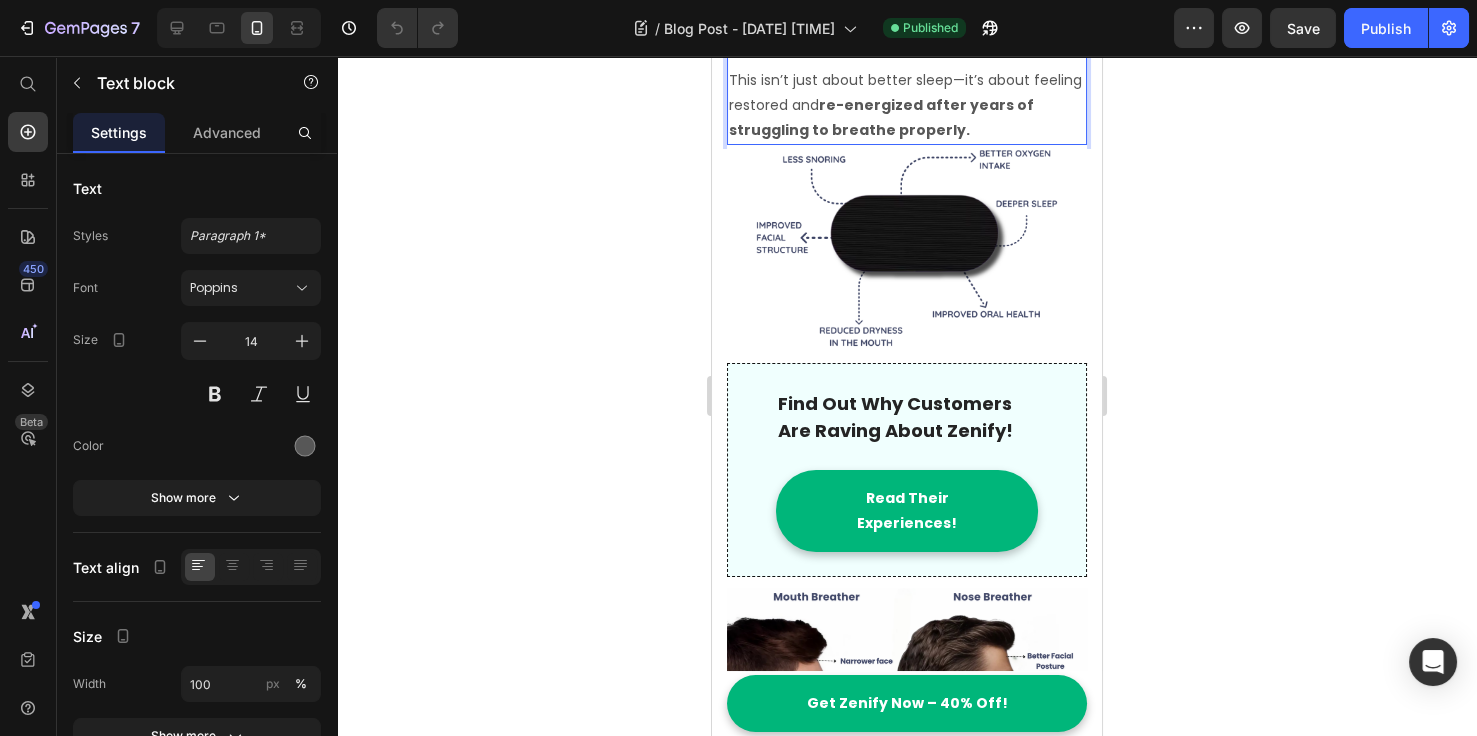 drag, startPoint x: 892, startPoint y: 275, endPoint x: 739, endPoint y: 277, distance: 153.01308 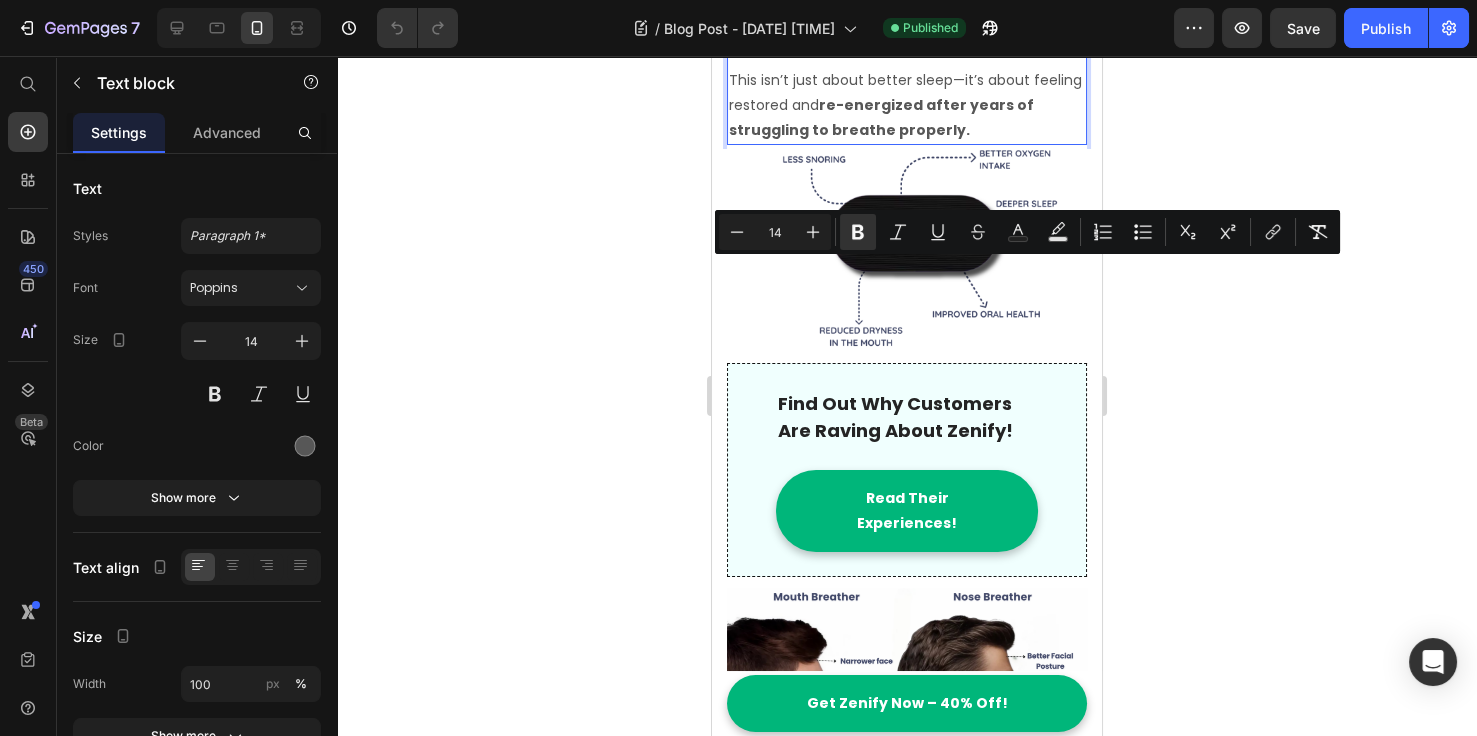 copy on "Improved sleep quality" 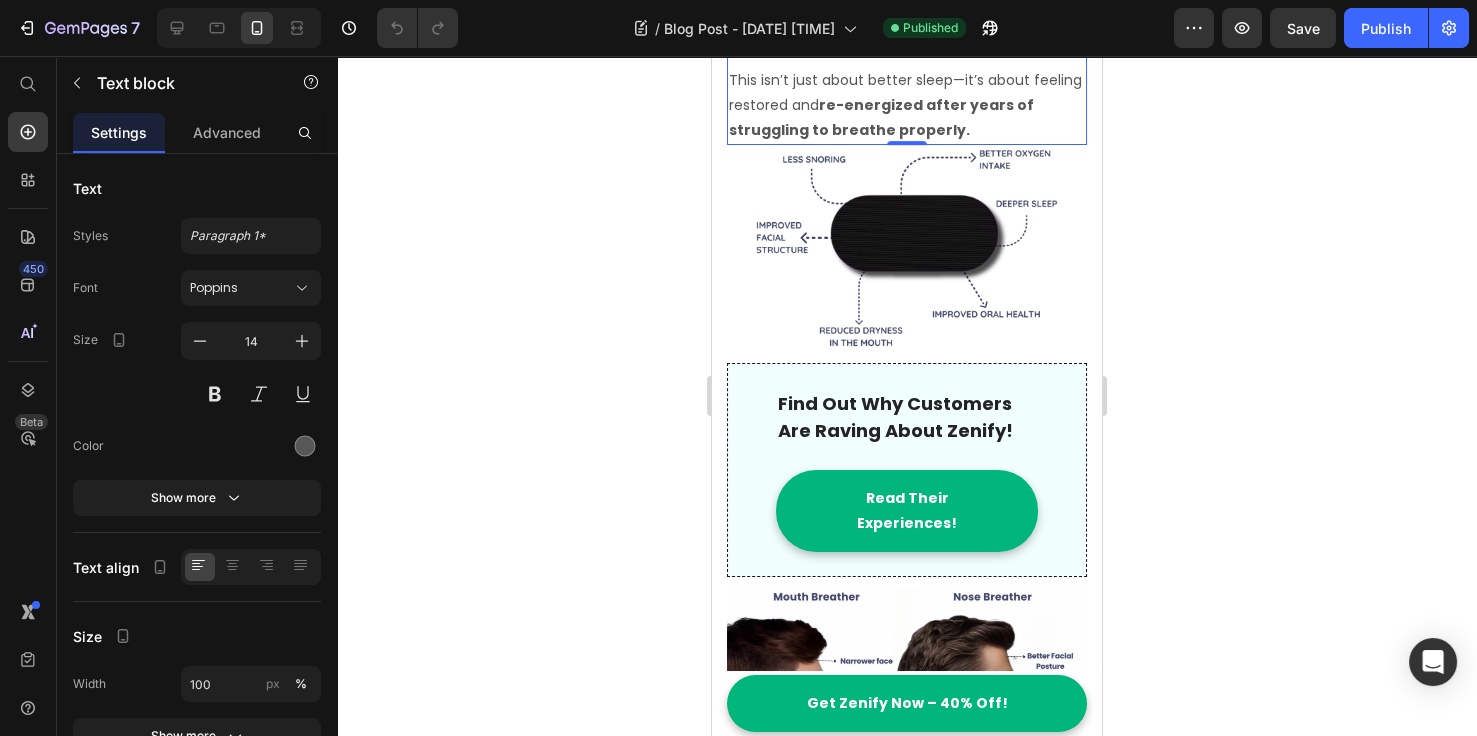 click on "- Boosted cognitive function" at bounding box center (907, 4) 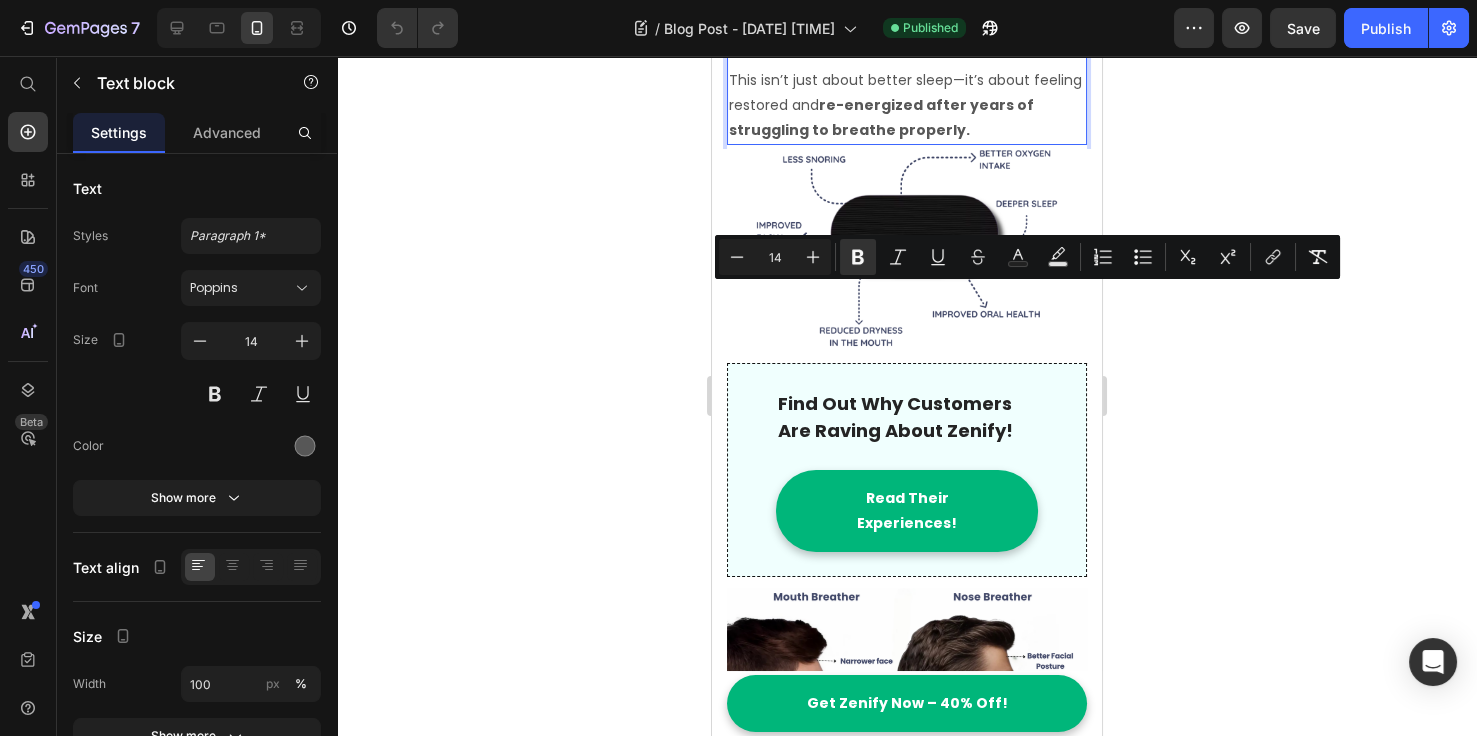 drag, startPoint x: 927, startPoint y: 300, endPoint x: 739, endPoint y: 300, distance: 188 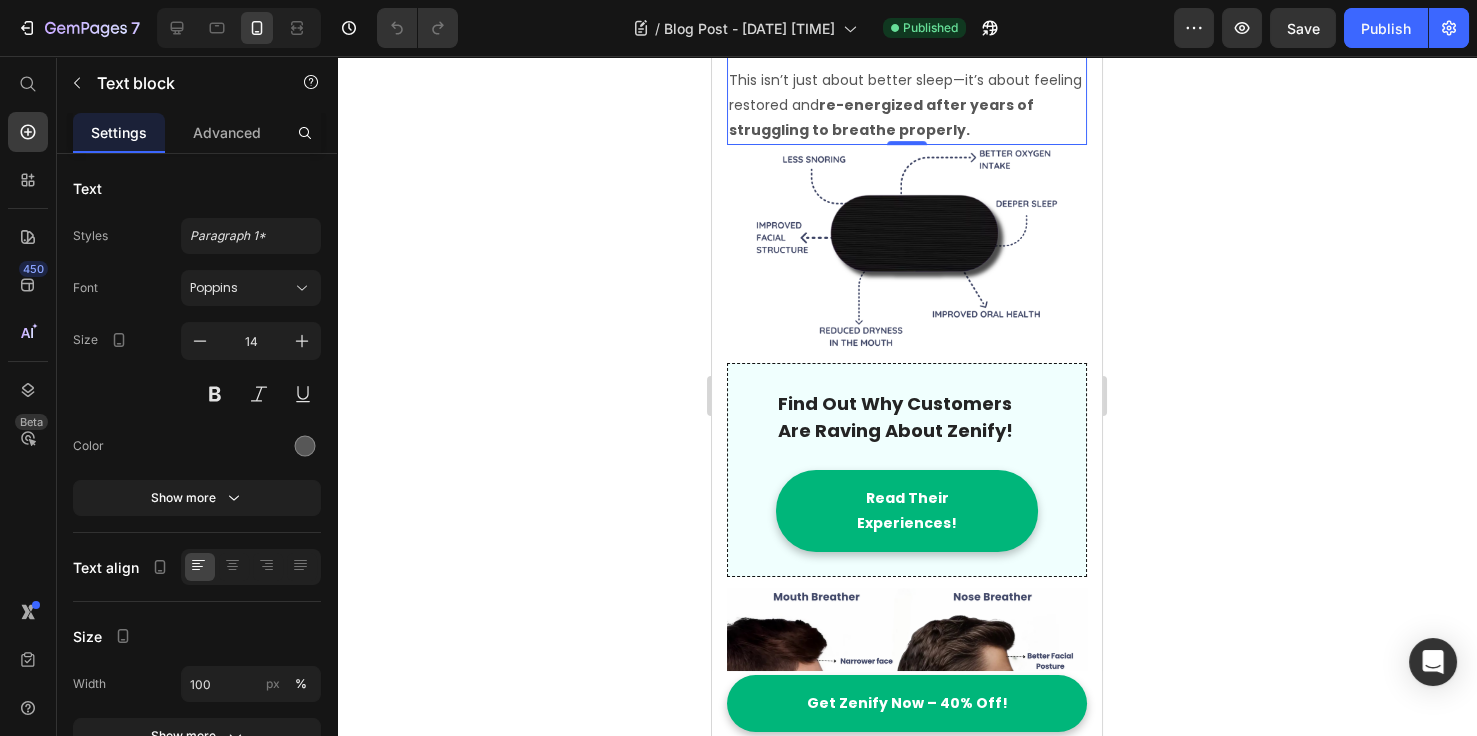 click on "- Lowered stress levels" at bounding box center [907, 29] 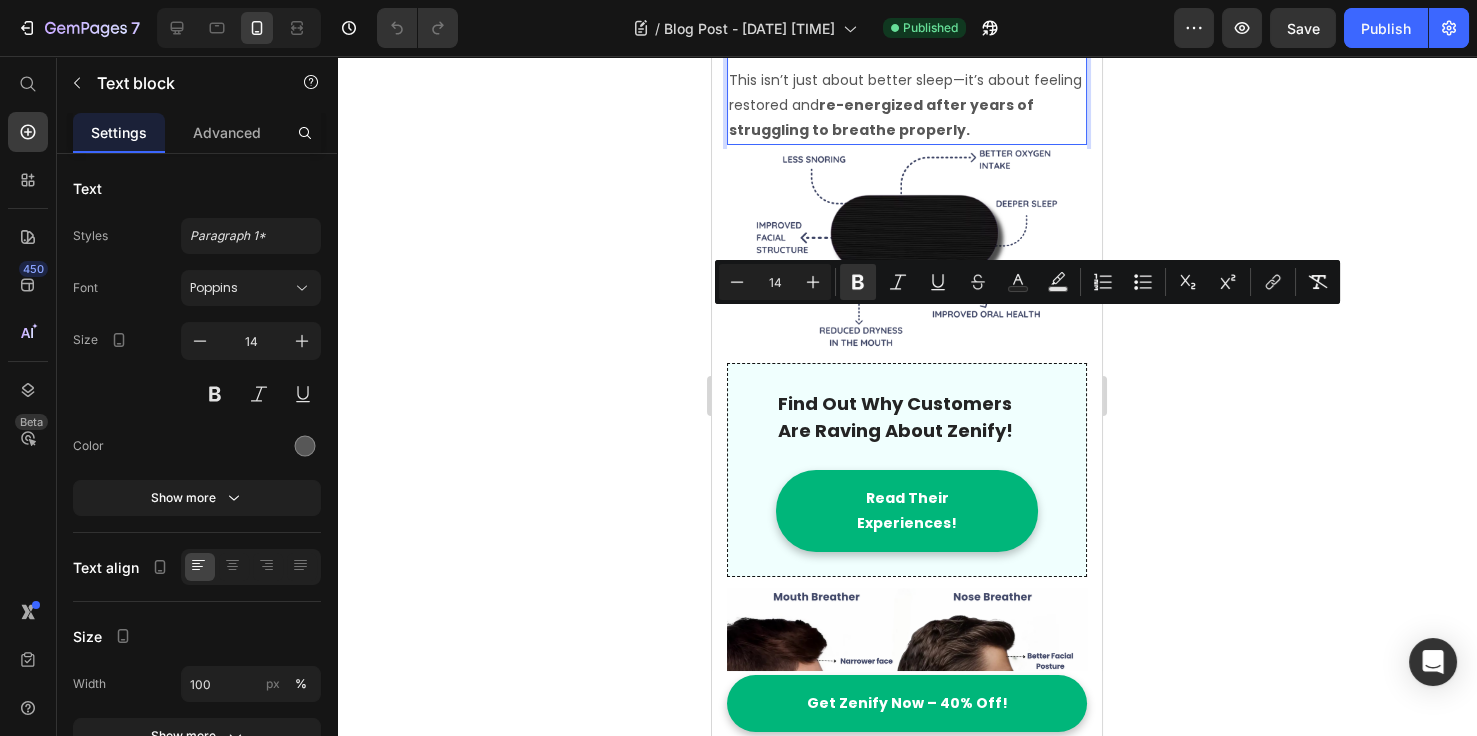 drag, startPoint x: 910, startPoint y: 323, endPoint x: 742, endPoint y: 328, distance: 168.07439 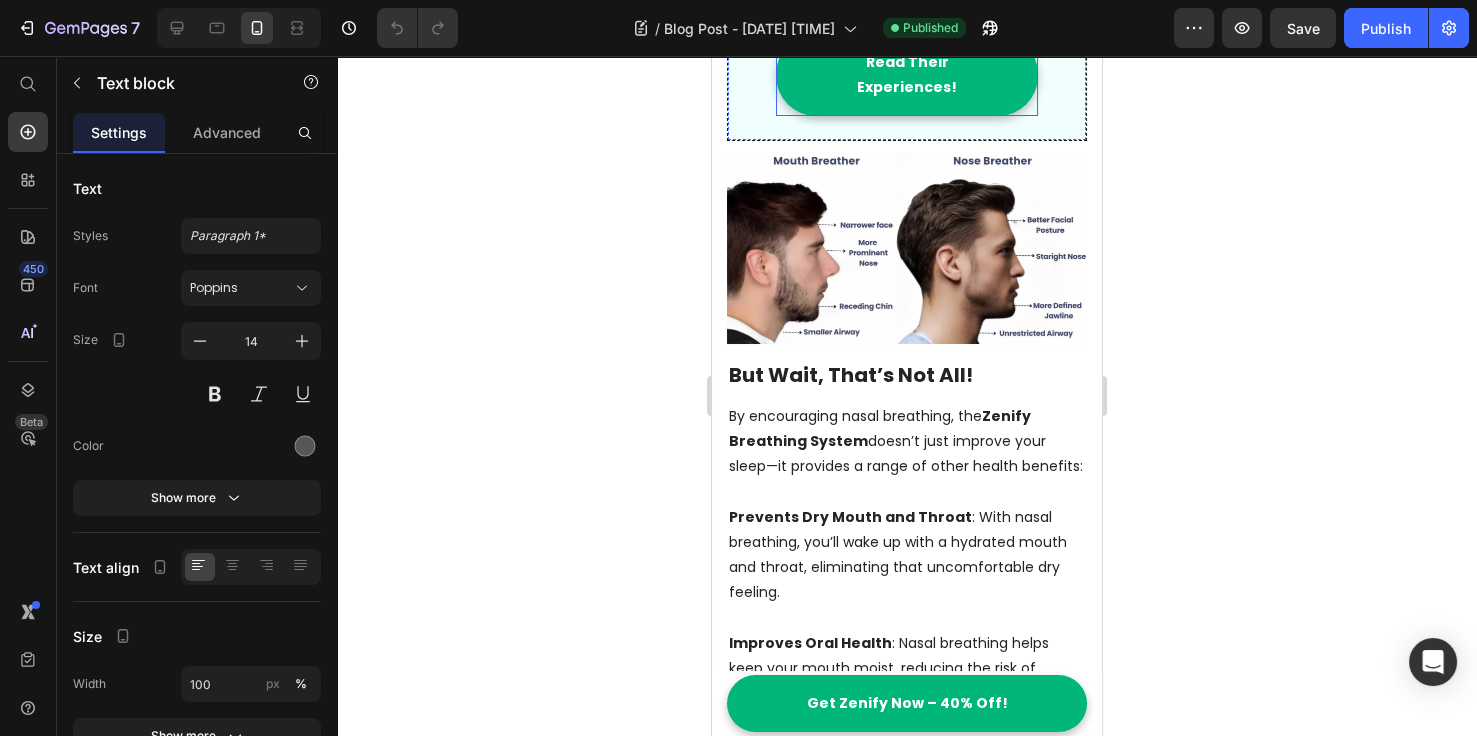 scroll, scrollTop: 3076, scrollLeft: 0, axis: vertical 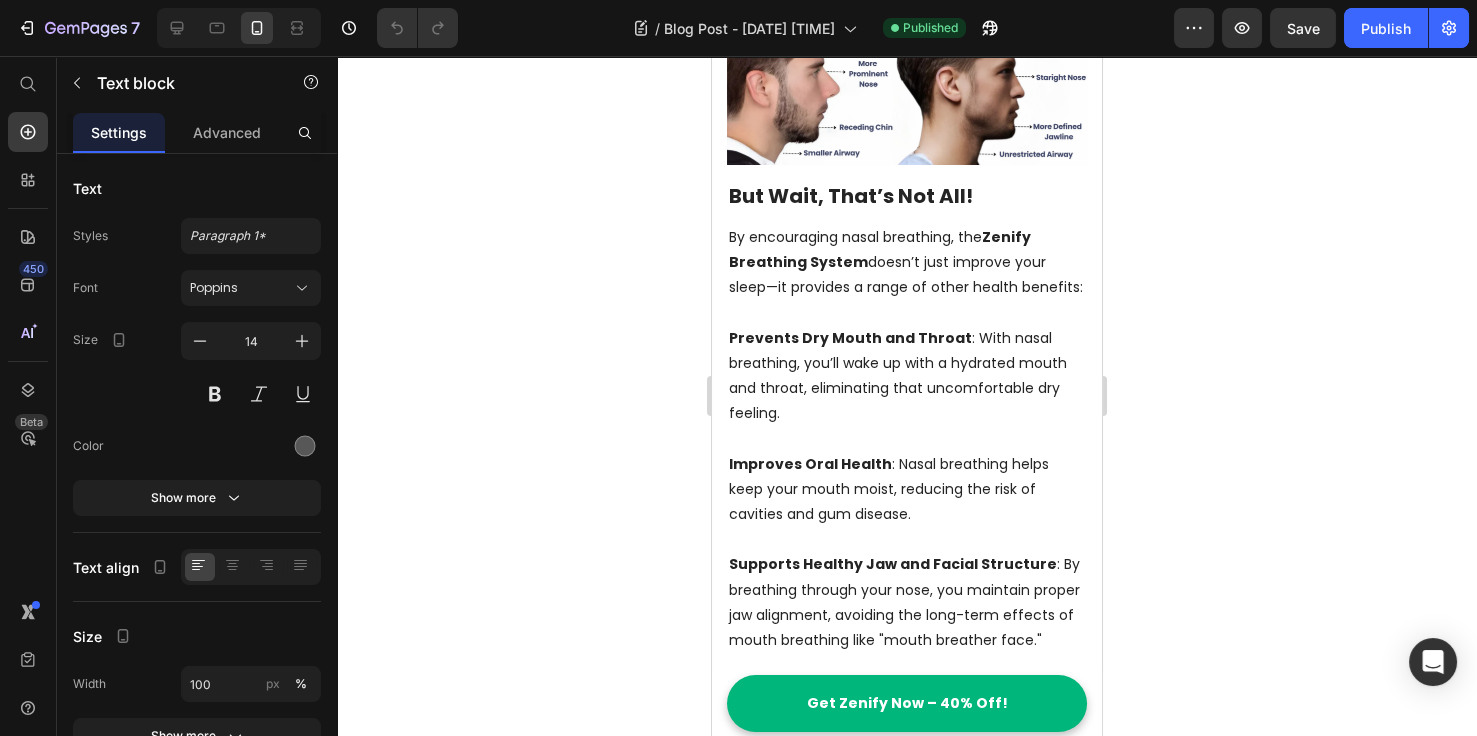click 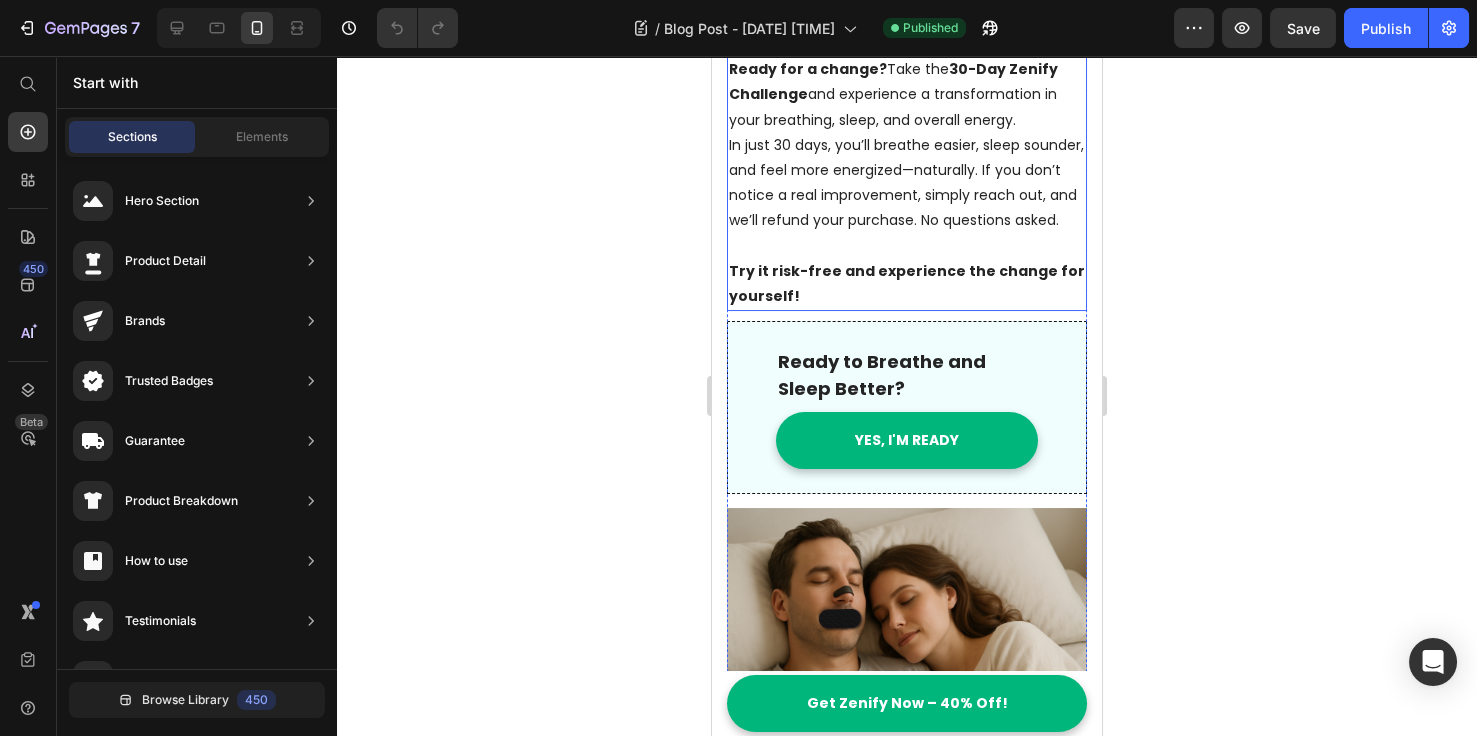 scroll, scrollTop: 307, scrollLeft: 0, axis: vertical 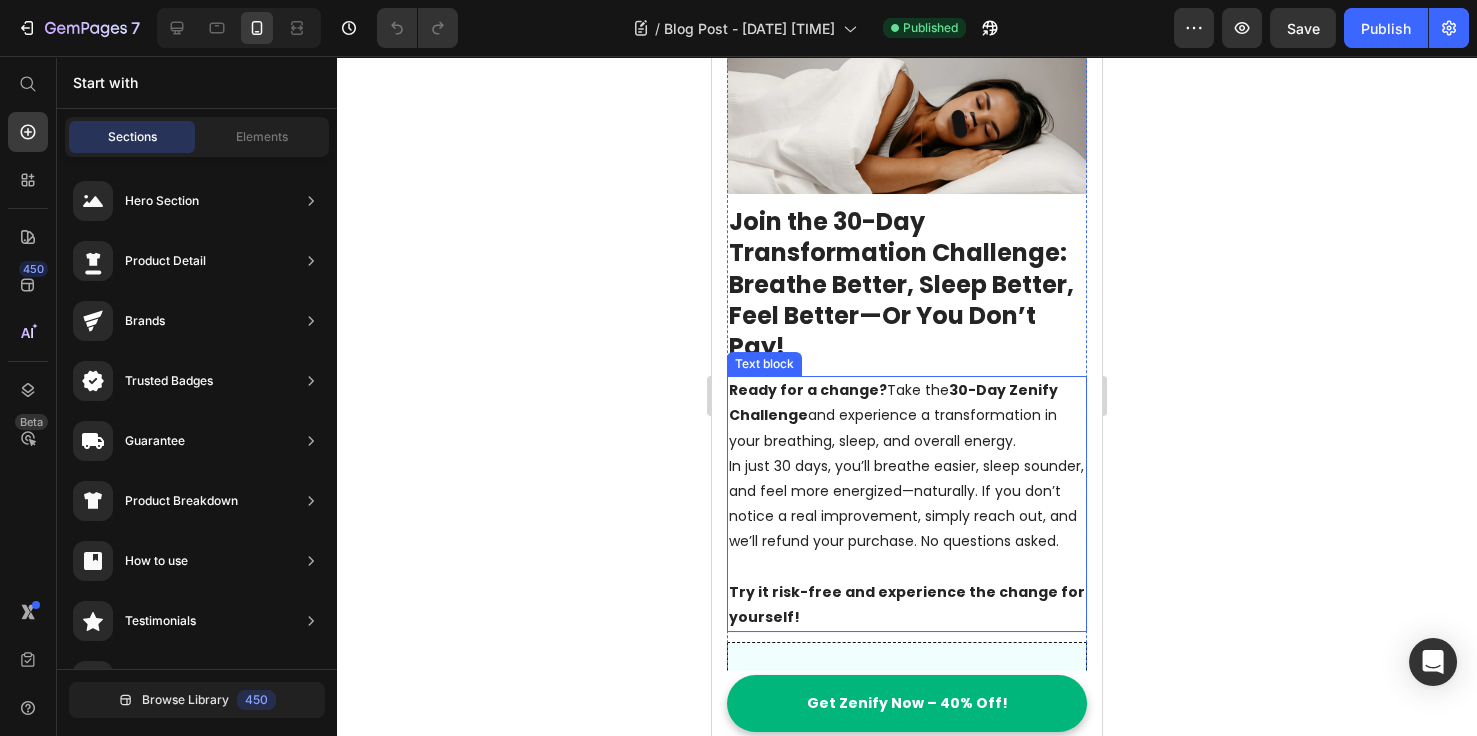 click on "In just 30 days, you’ll breathe easier, sleep sounder, and feel more energized—naturally. If you don’t notice a real improvement, simply reach out, and we’ll refund your purchase. No questions asked." at bounding box center (907, 504) 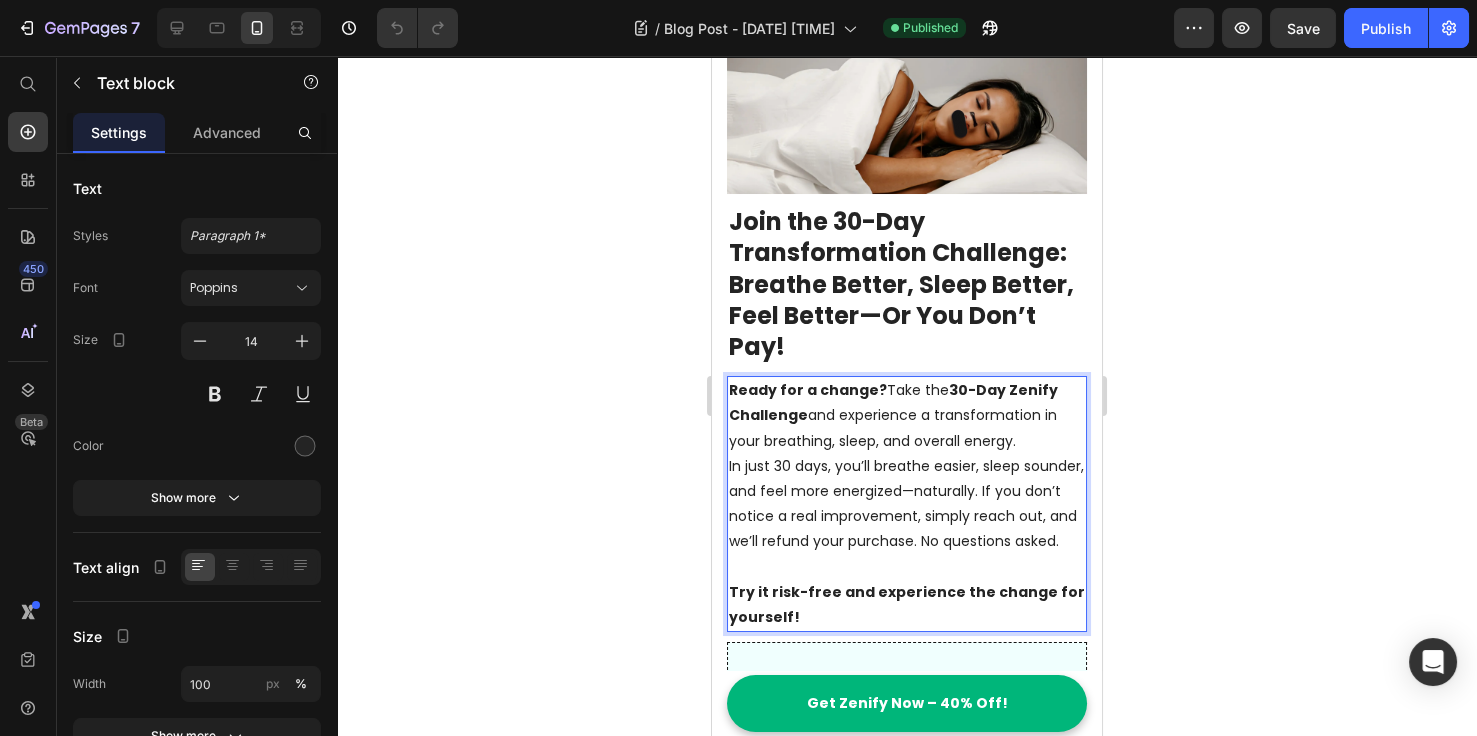 click on "In just 30 days, you’ll breathe easier, sleep sounder, and feel more energized—naturally. If you don’t notice a real improvement, simply reach out, and we’ll refund your purchase. No questions asked." at bounding box center (907, 504) 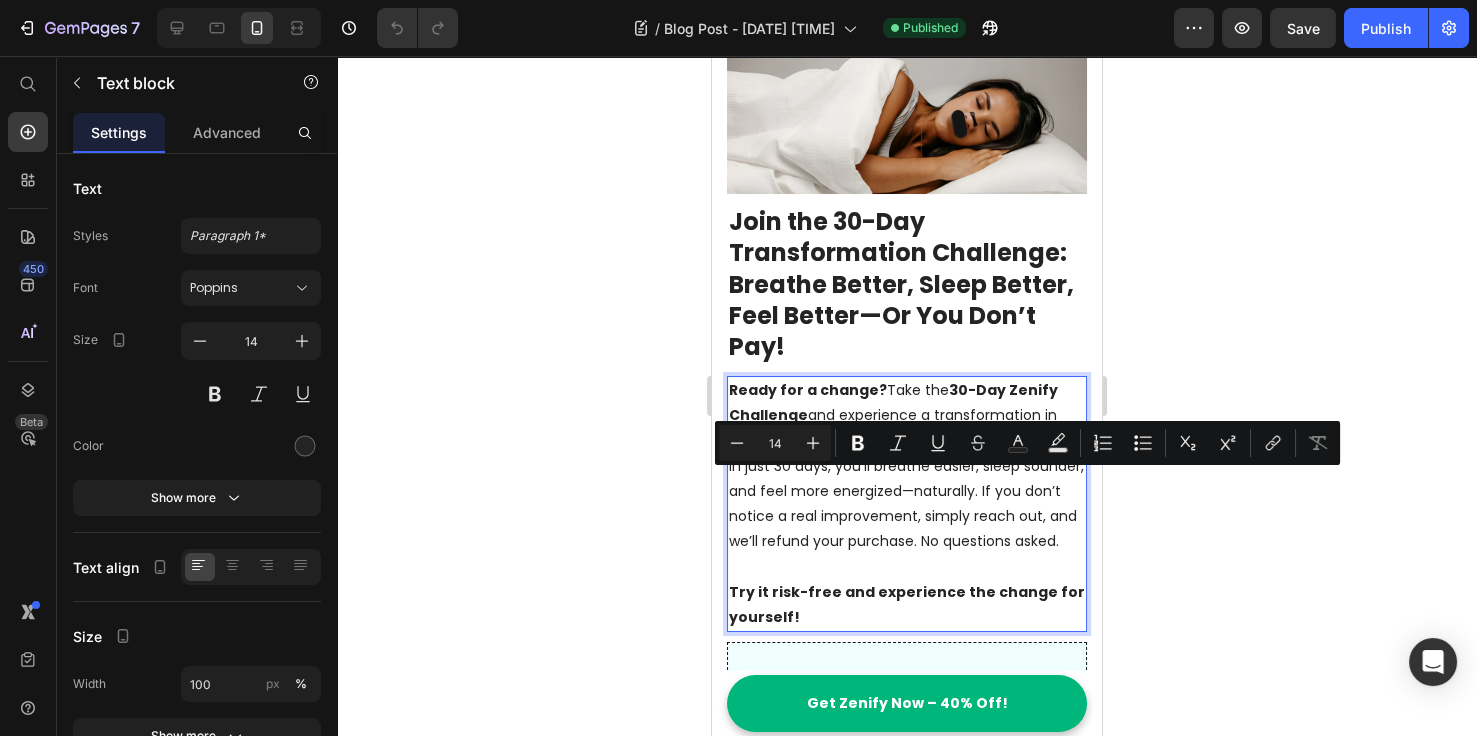 drag, startPoint x: 1045, startPoint y: 484, endPoint x: 1022, endPoint y: 556, distance: 75.58439 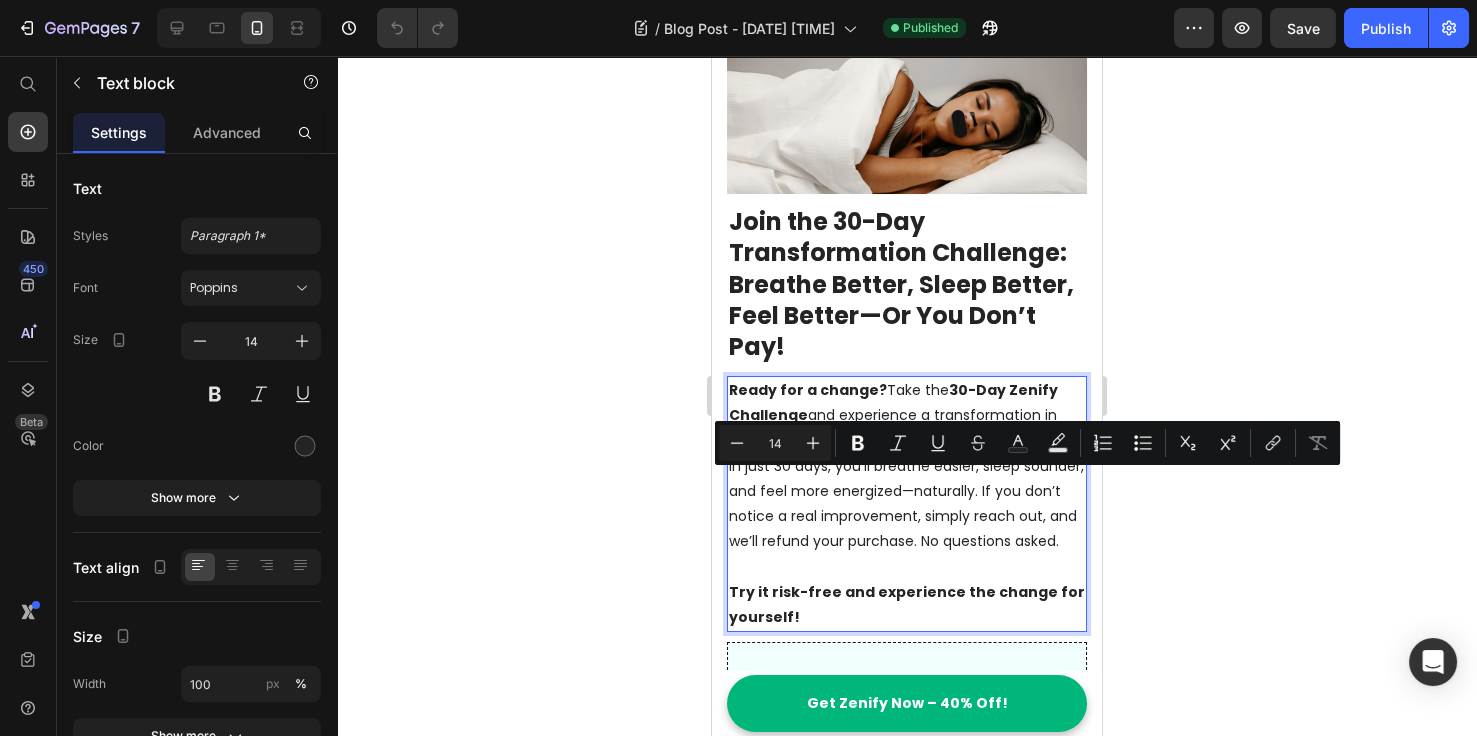 click on "In just 30 days, you’ll breathe easier, sleep sounder, and feel more energized—naturally. If you don’t notice a real improvement, simply reach out, and we’ll refund your purchase. No questions asked." at bounding box center (907, 504) 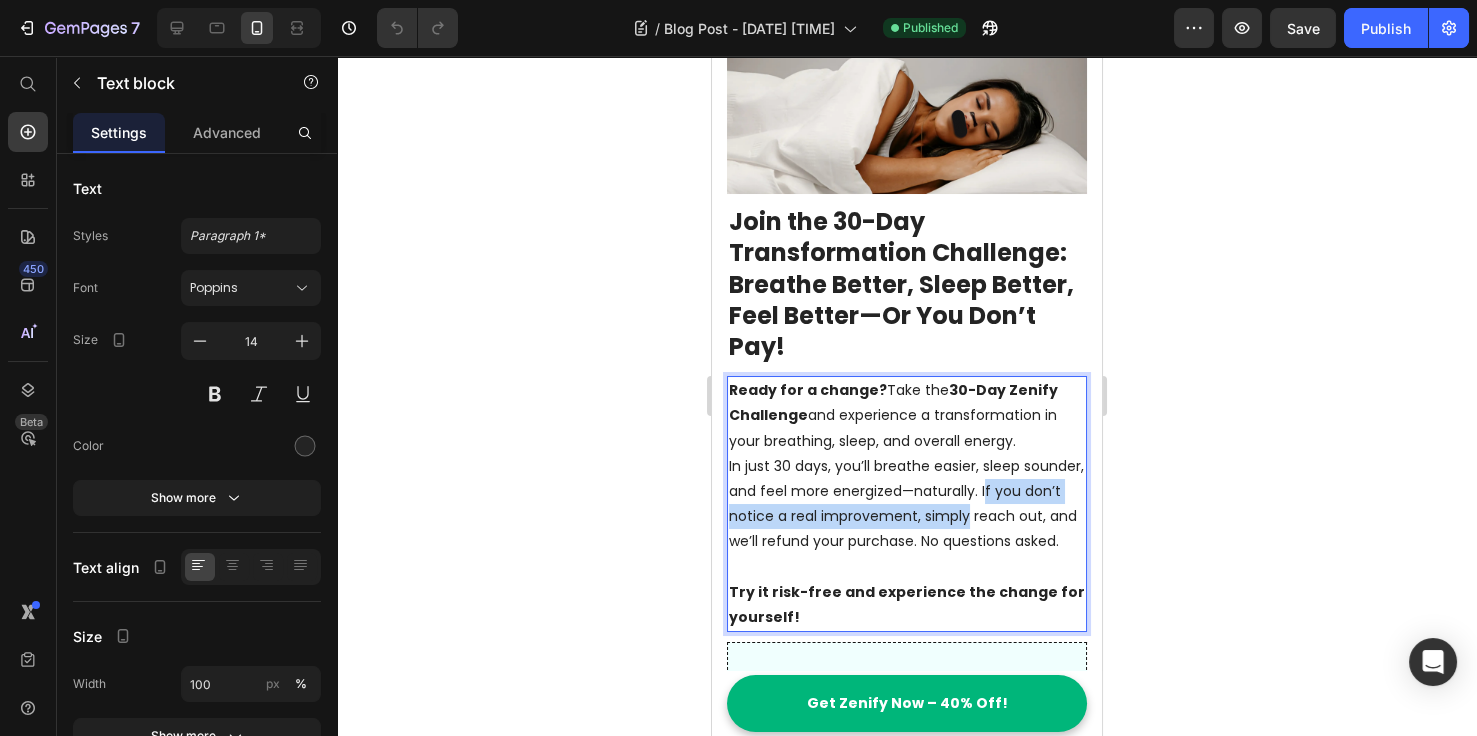 drag, startPoint x: 1047, startPoint y: 486, endPoint x: 1044, endPoint y: 513, distance: 27.166155 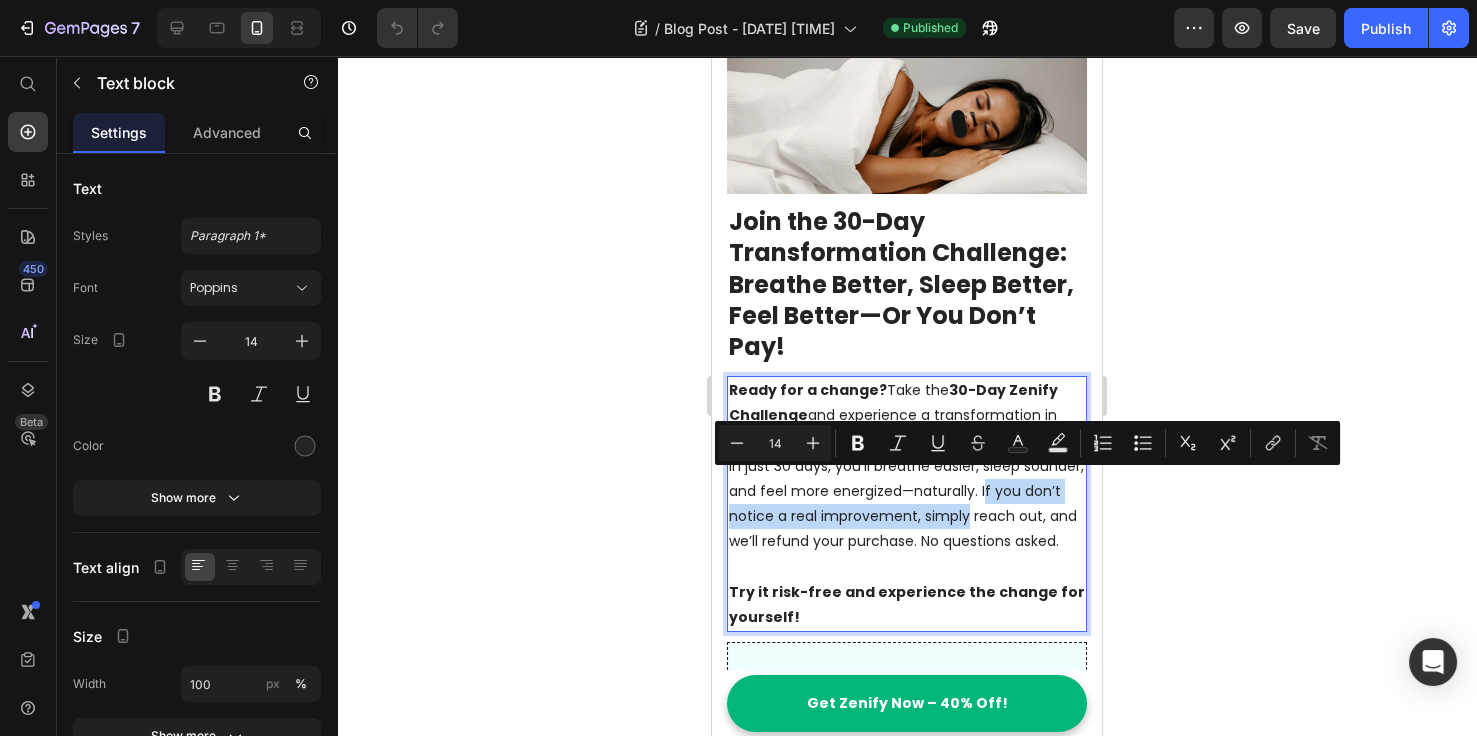 click on "In just 30 days, you’ll breathe easier, sleep sounder, and feel more energized—naturally. If you don’t notice a real improvement, simply reach out, and we’ll refund your purchase. No questions asked." at bounding box center [907, 504] 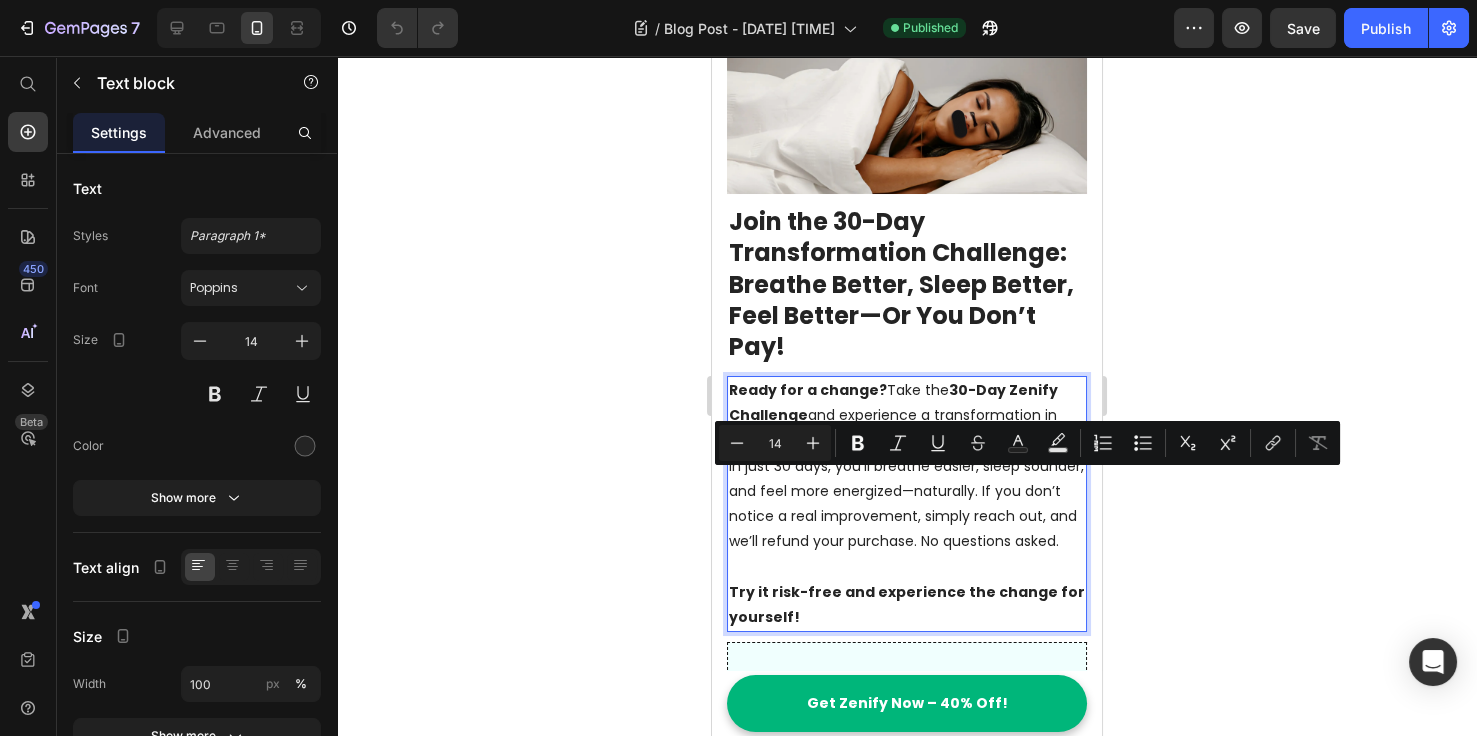 drag, startPoint x: 870, startPoint y: 563, endPoint x: 1043, endPoint y: 490, distance: 187.77113 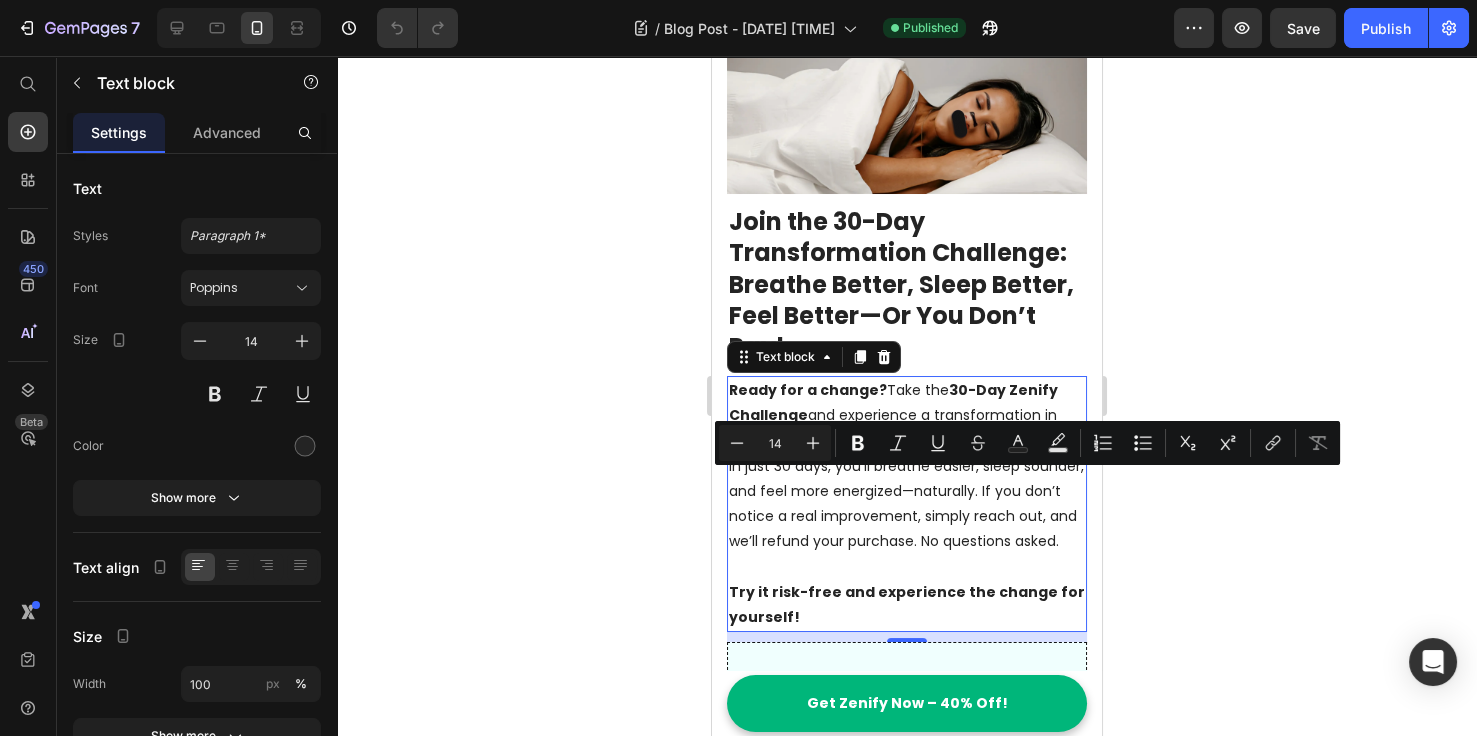 click on "In just 30 days, you’ll breathe easier, sleep sounder, and feel more energized—naturally. If you don’t notice a real improvement, simply reach out, and we’ll refund your purchase. No questions asked." at bounding box center [907, 504] 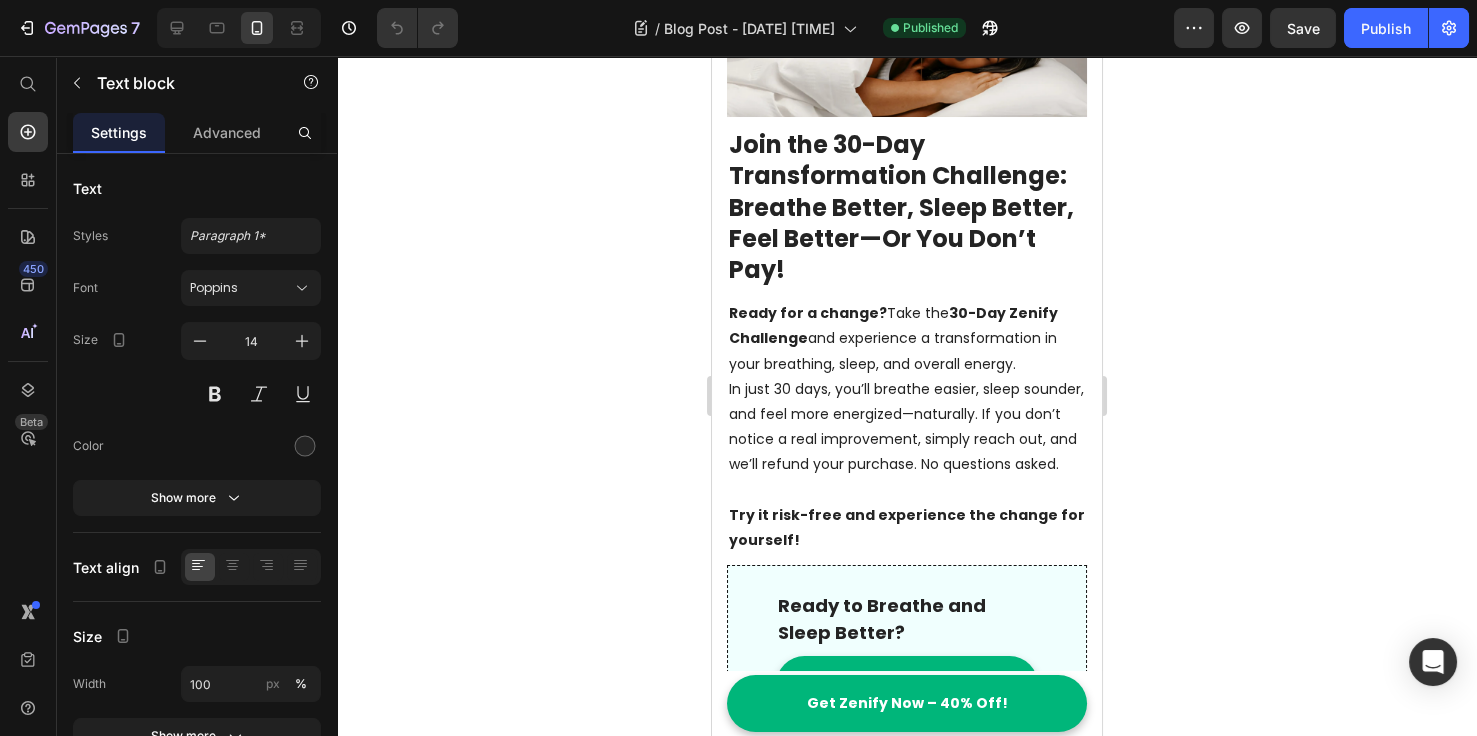 scroll, scrollTop: 0, scrollLeft: 0, axis: both 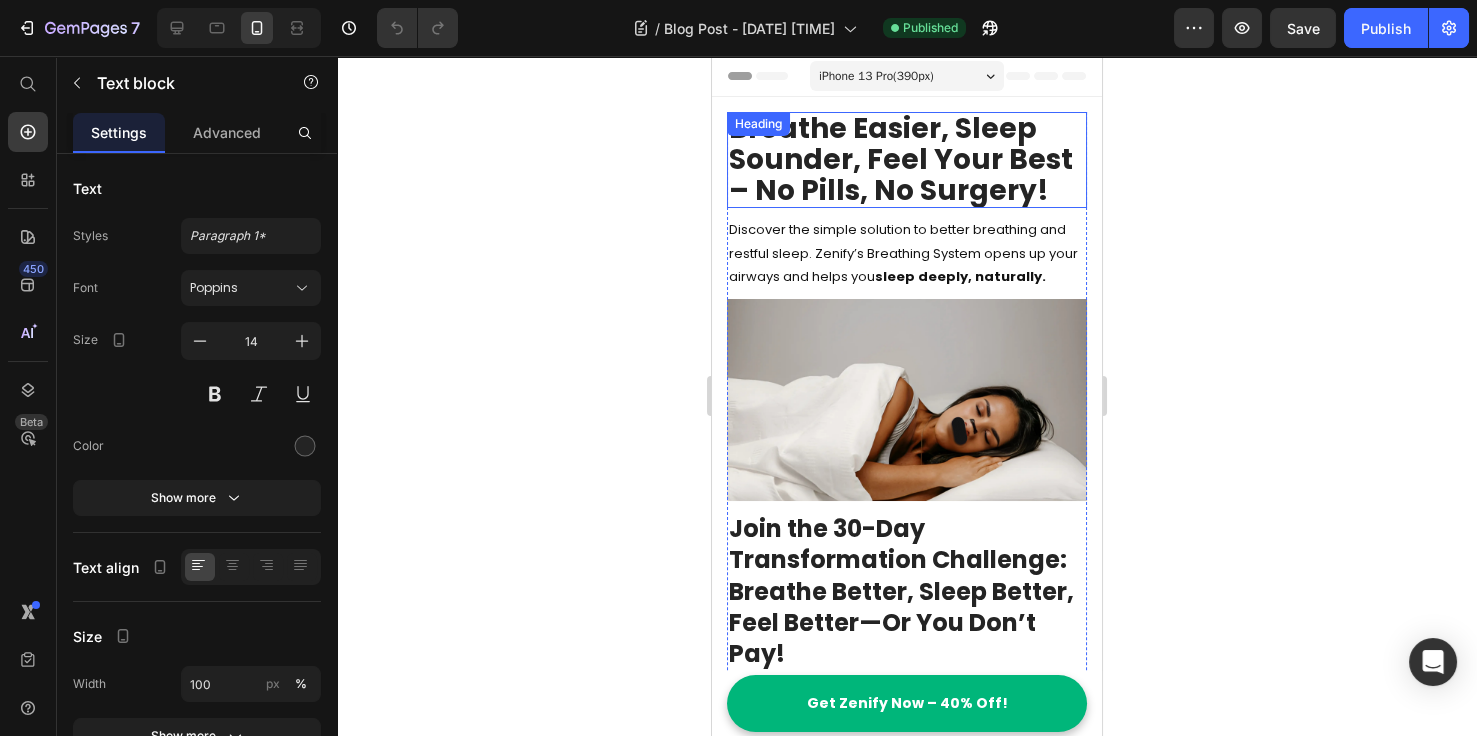 click on "Breathe Easier, Sleep Sounder, Feel Your Best – No Pills, No Surgery!" at bounding box center (907, 160) 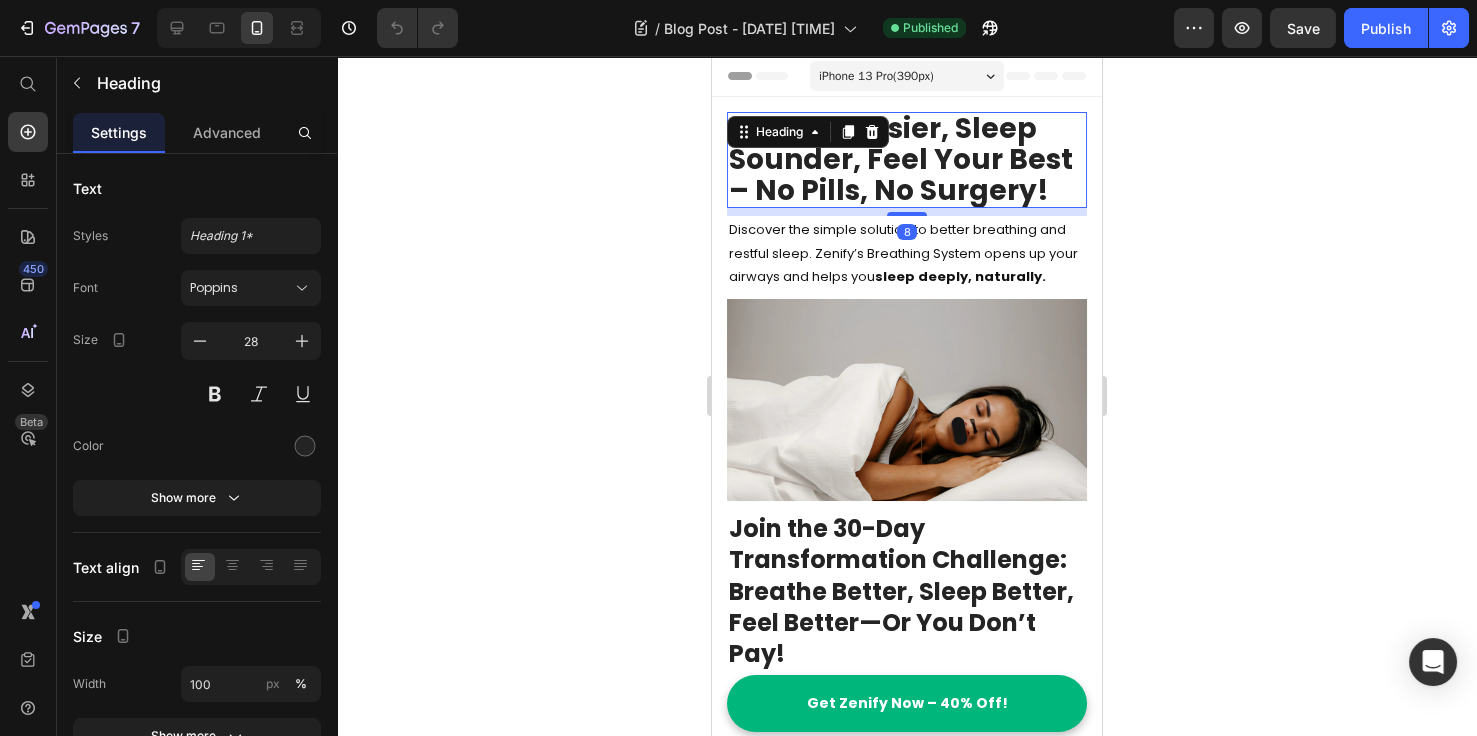 click on "Breathe Easier, Sleep Sounder, Feel Your Best – No Pills, No Surgery!" at bounding box center [907, 160] 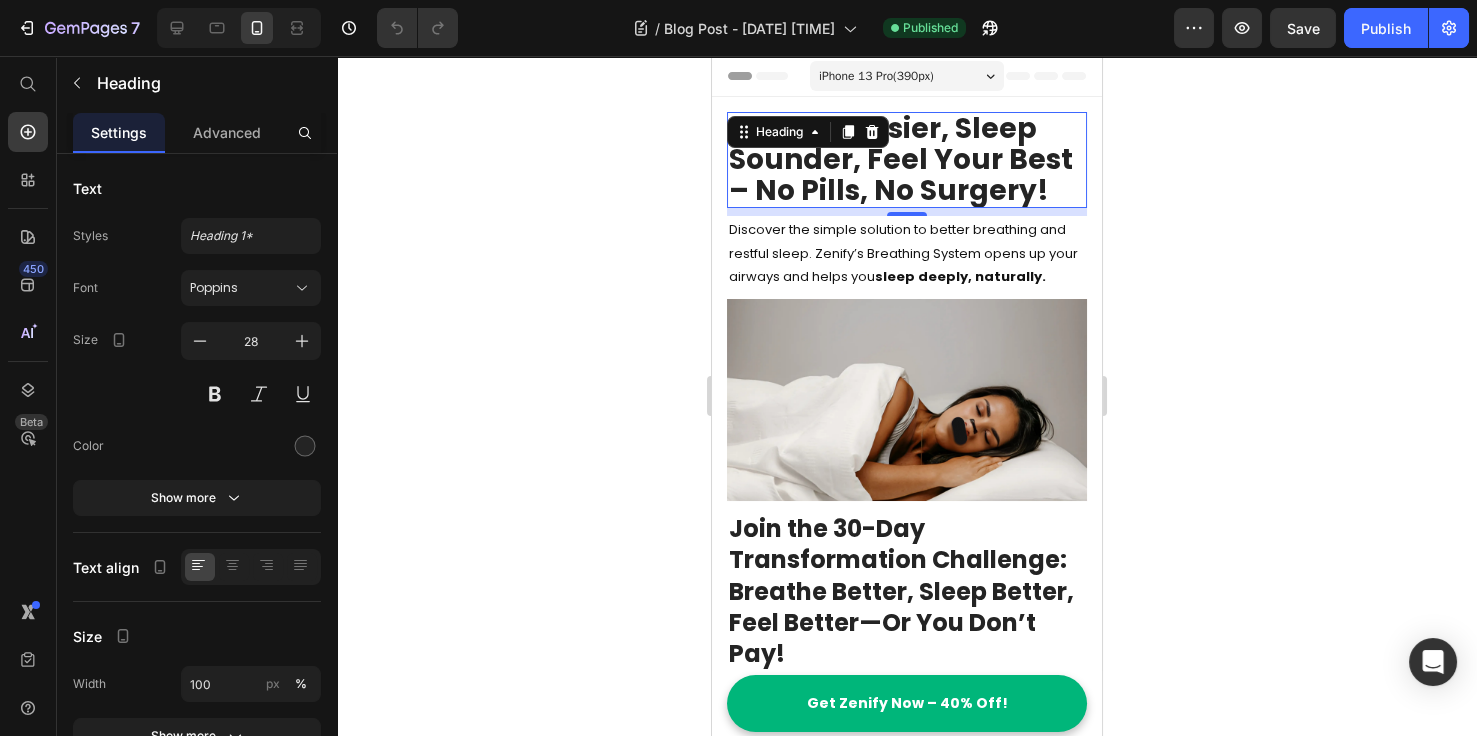 click on "Breathe Easier, Sleep Sounder, Feel Your Best – No Pills, No Surgery!" at bounding box center (907, 160) 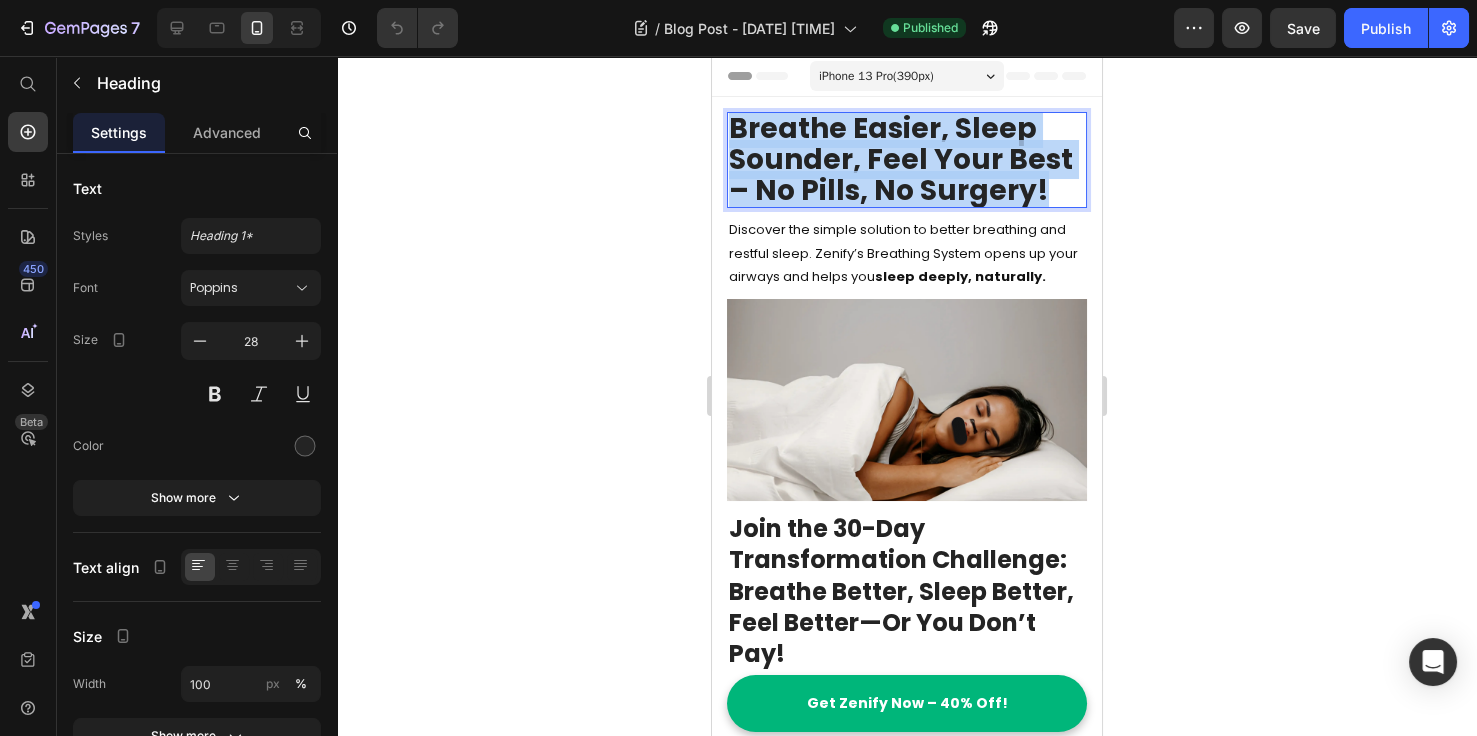 drag, startPoint x: 1047, startPoint y: 190, endPoint x: 690, endPoint y: 141, distance: 360.34705 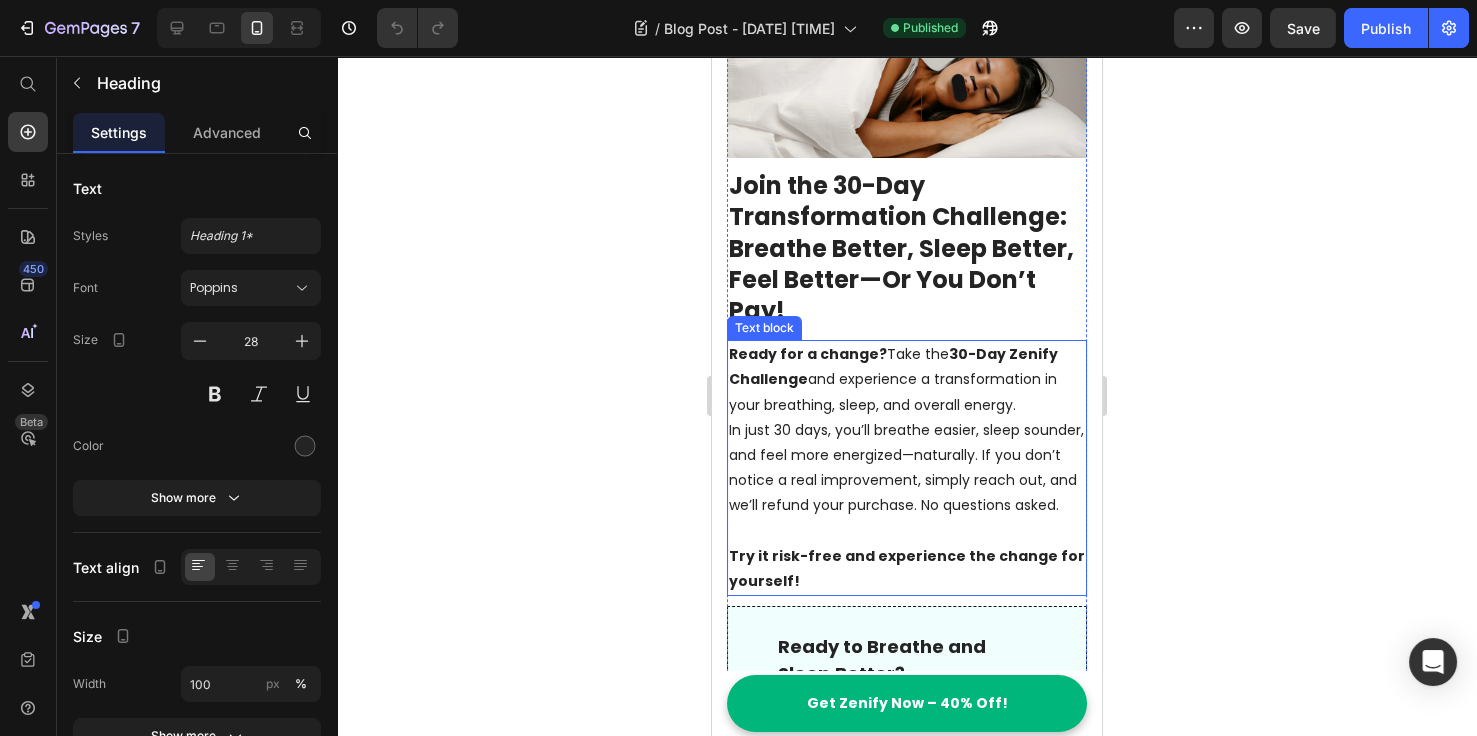 scroll, scrollTop: 384, scrollLeft: 0, axis: vertical 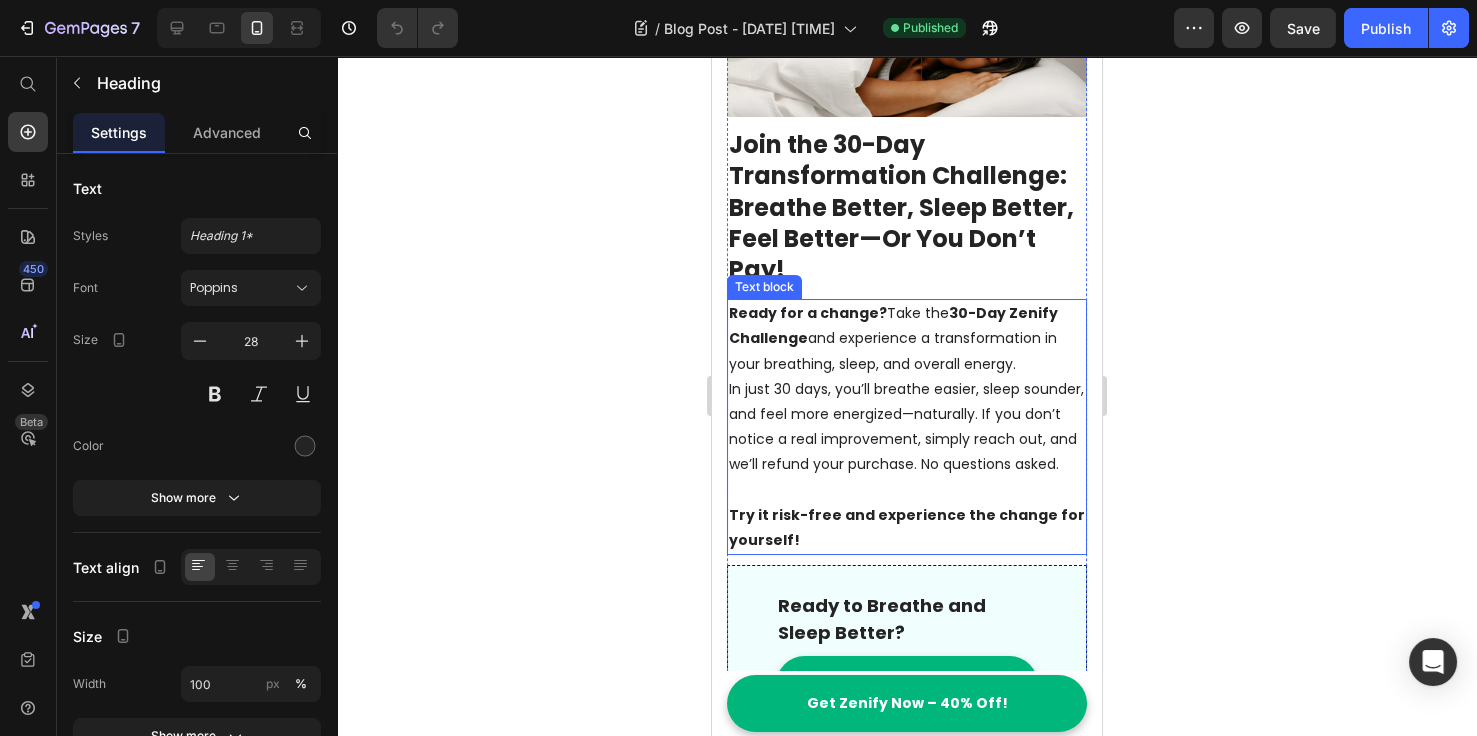 click at bounding box center (907, 490) 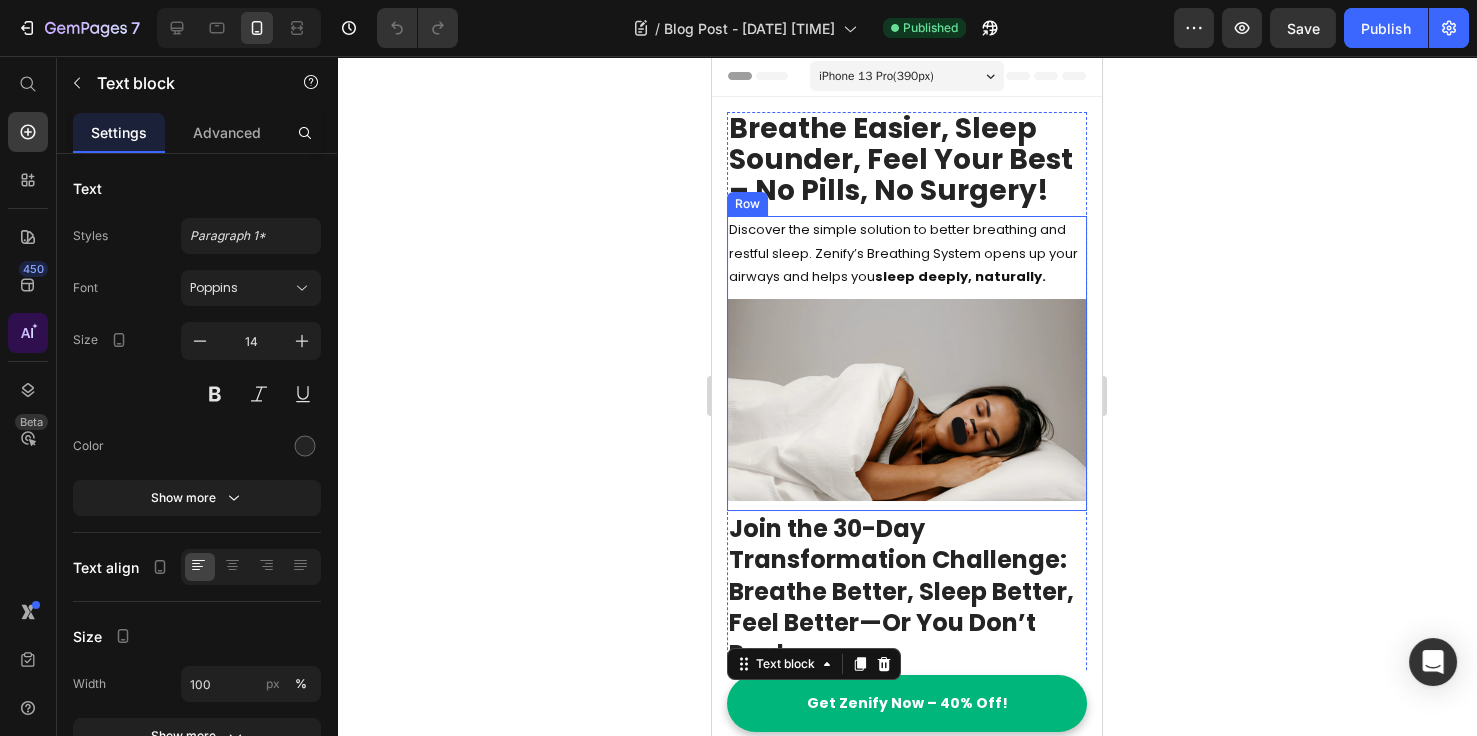 scroll, scrollTop: 0, scrollLeft: 0, axis: both 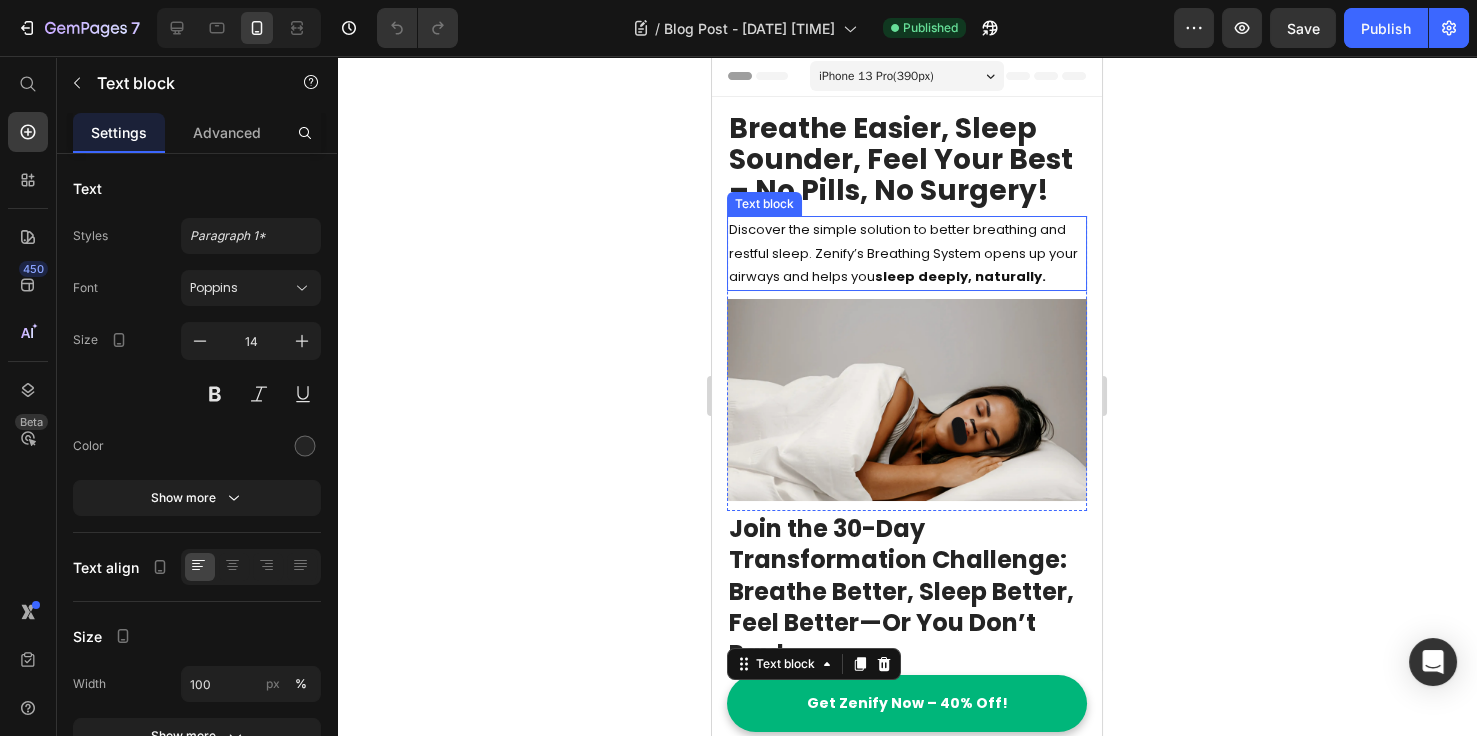 click on "Discover the simple solution to better breathing and restful sleep. Zenify’s Breathing System opens up your airways and helps you  sleep deeply, naturally." at bounding box center [907, 253] 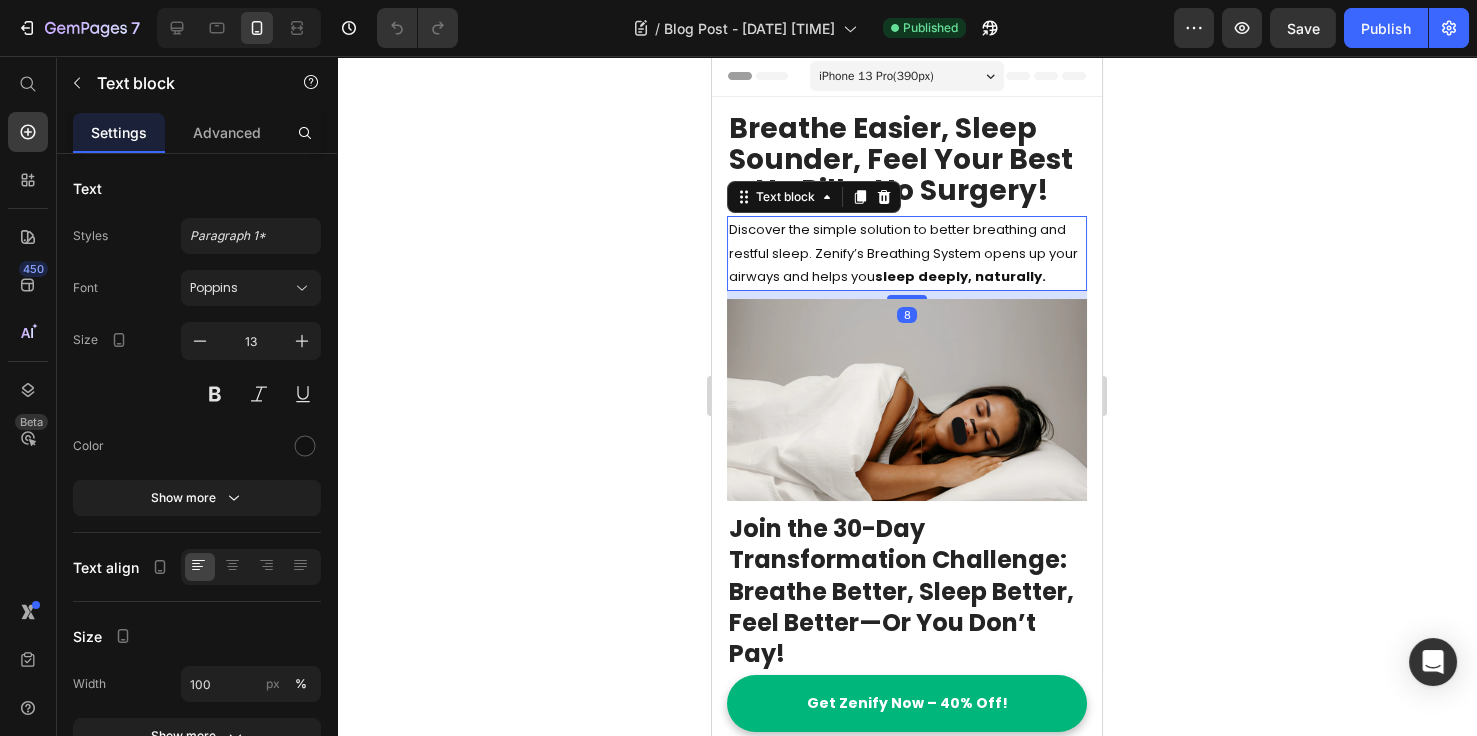 click on "Discover the simple solution to better breathing and restful sleep. Zenify’s Breathing System opens up your airways and helps you  sleep deeply, naturally." at bounding box center [907, 253] 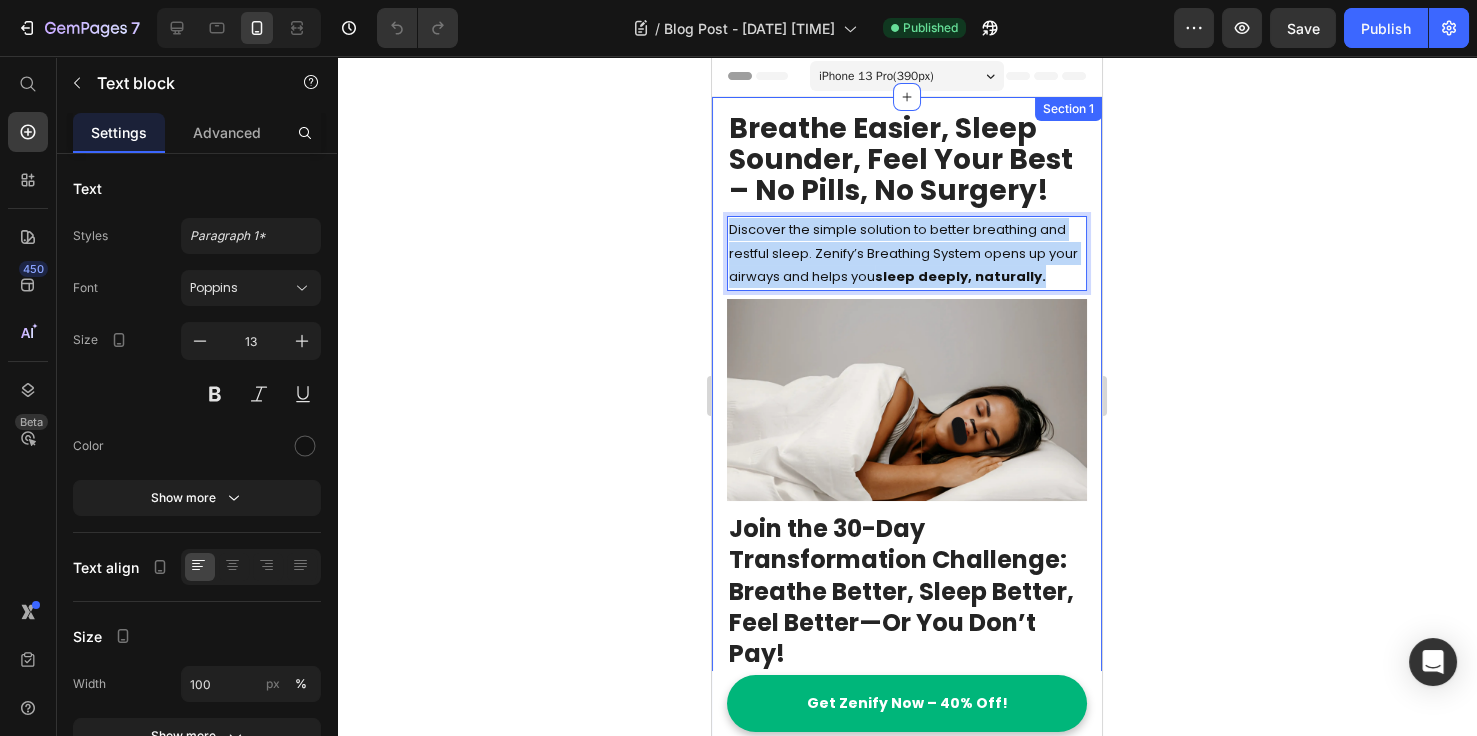 drag, startPoint x: 1069, startPoint y: 279, endPoint x: 726, endPoint y: 236, distance: 345.6848 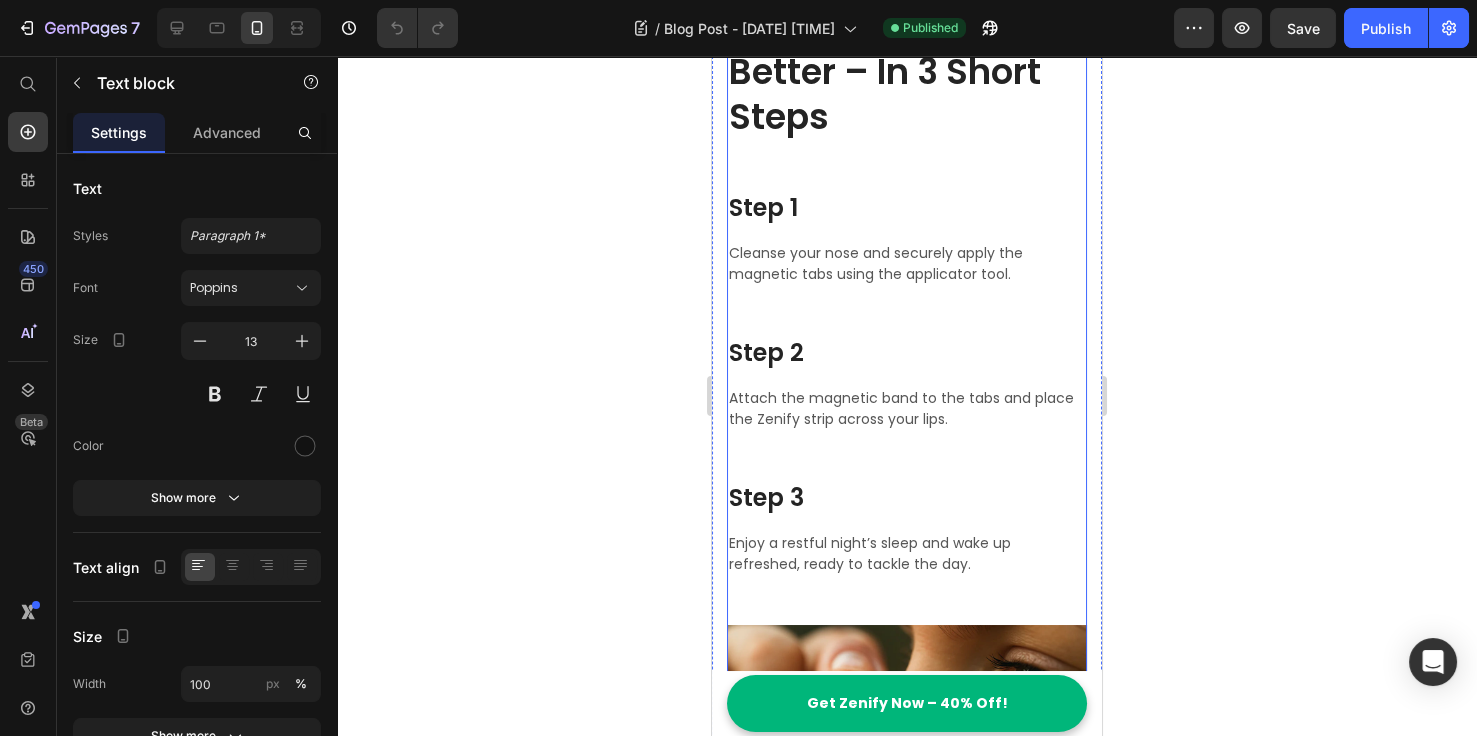 type on "16" 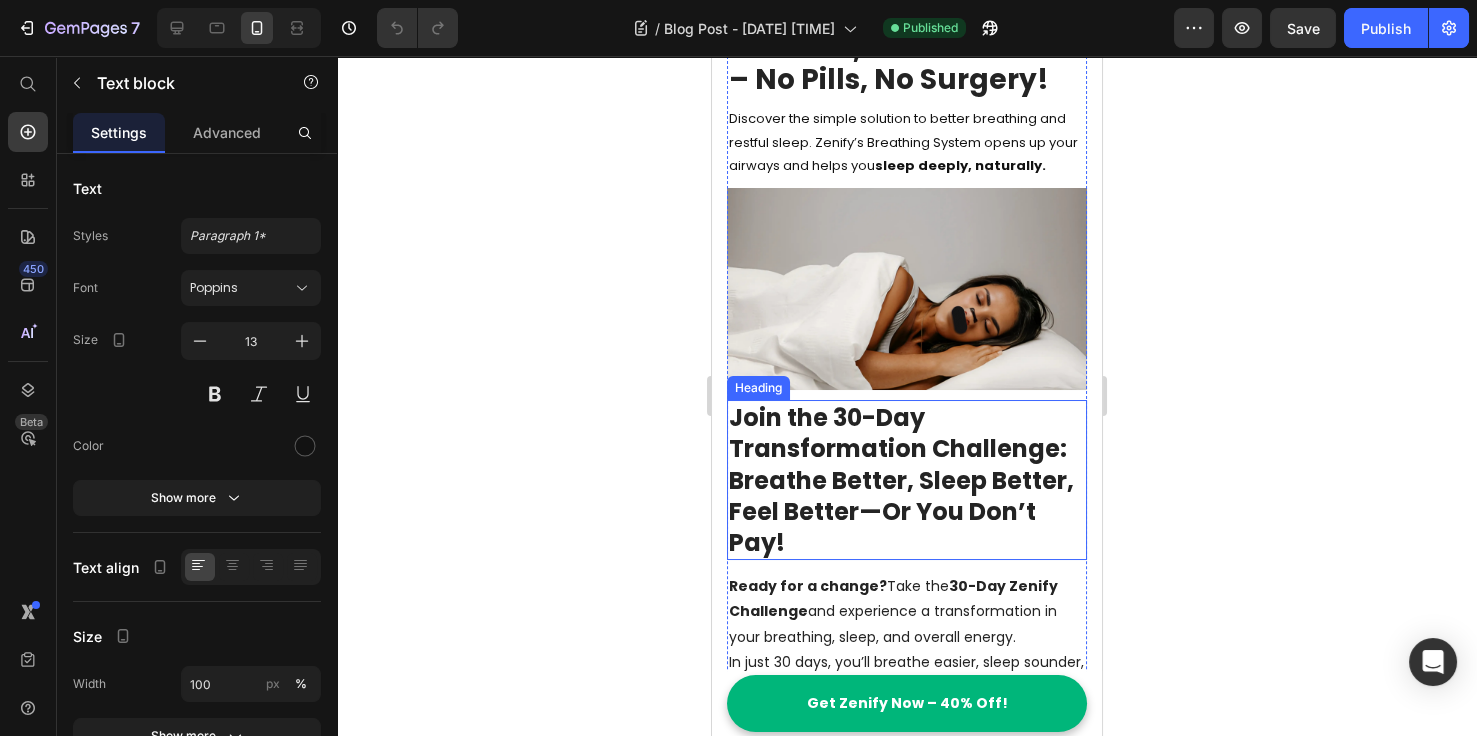 scroll, scrollTop: 0, scrollLeft: 0, axis: both 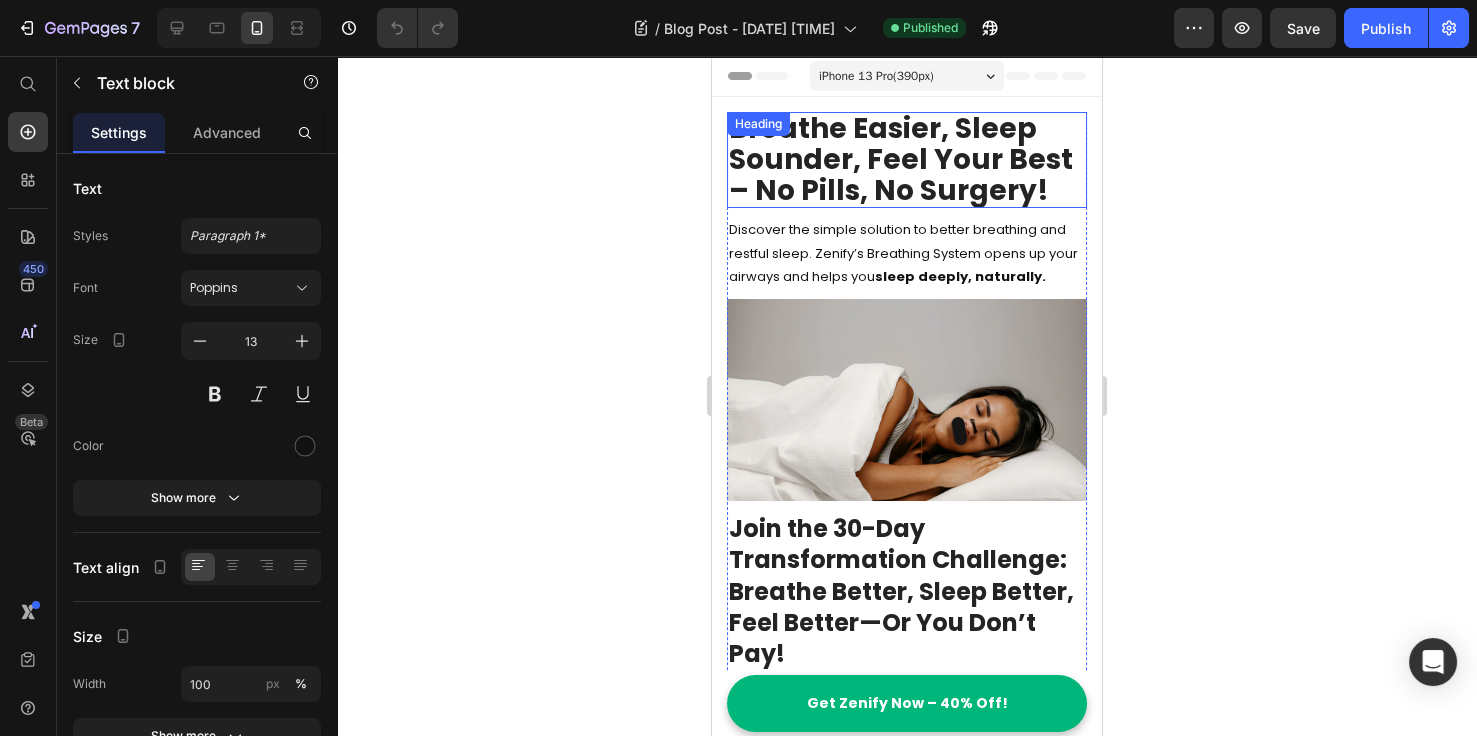 click on "Breathe Easier, Sleep Sounder, Feel Your Best – No Pills, No Surgery!" at bounding box center (907, 160) 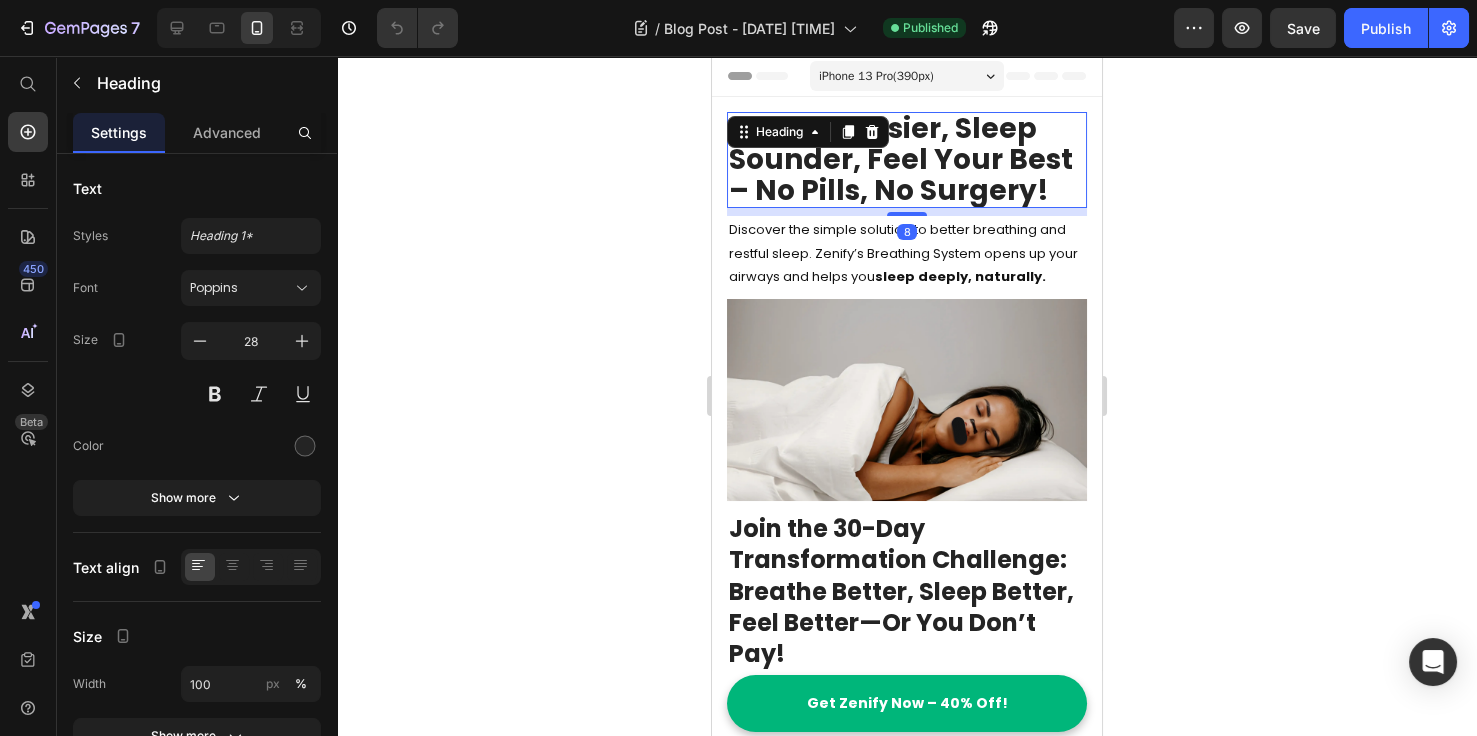 click on "Breathe Easier, Sleep Sounder, Feel Your Best – No Pills, No Surgery!" at bounding box center [907, 160] 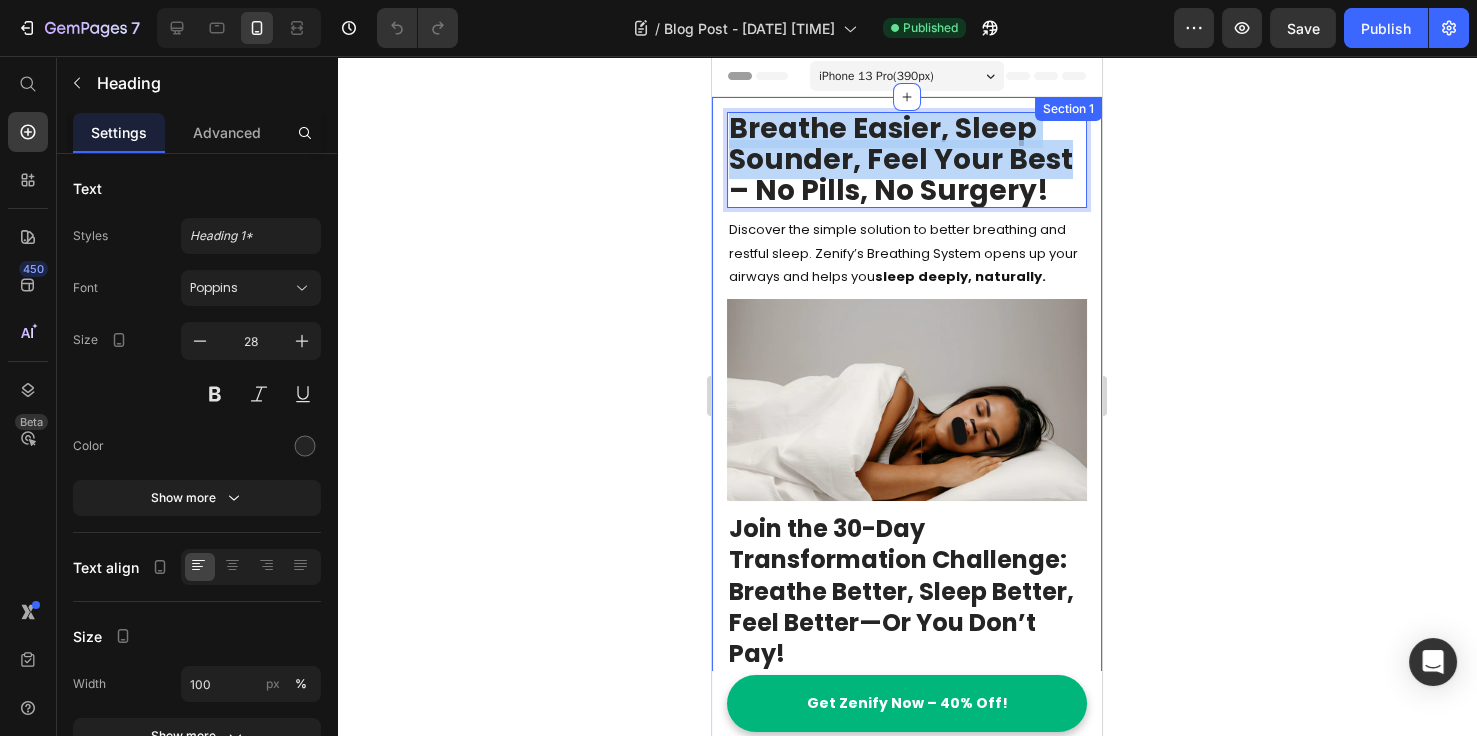 drag, startPoint x: 1063, startPoint y: 159, endPoint x: 724, endPoint y: 142, distance: 339.426 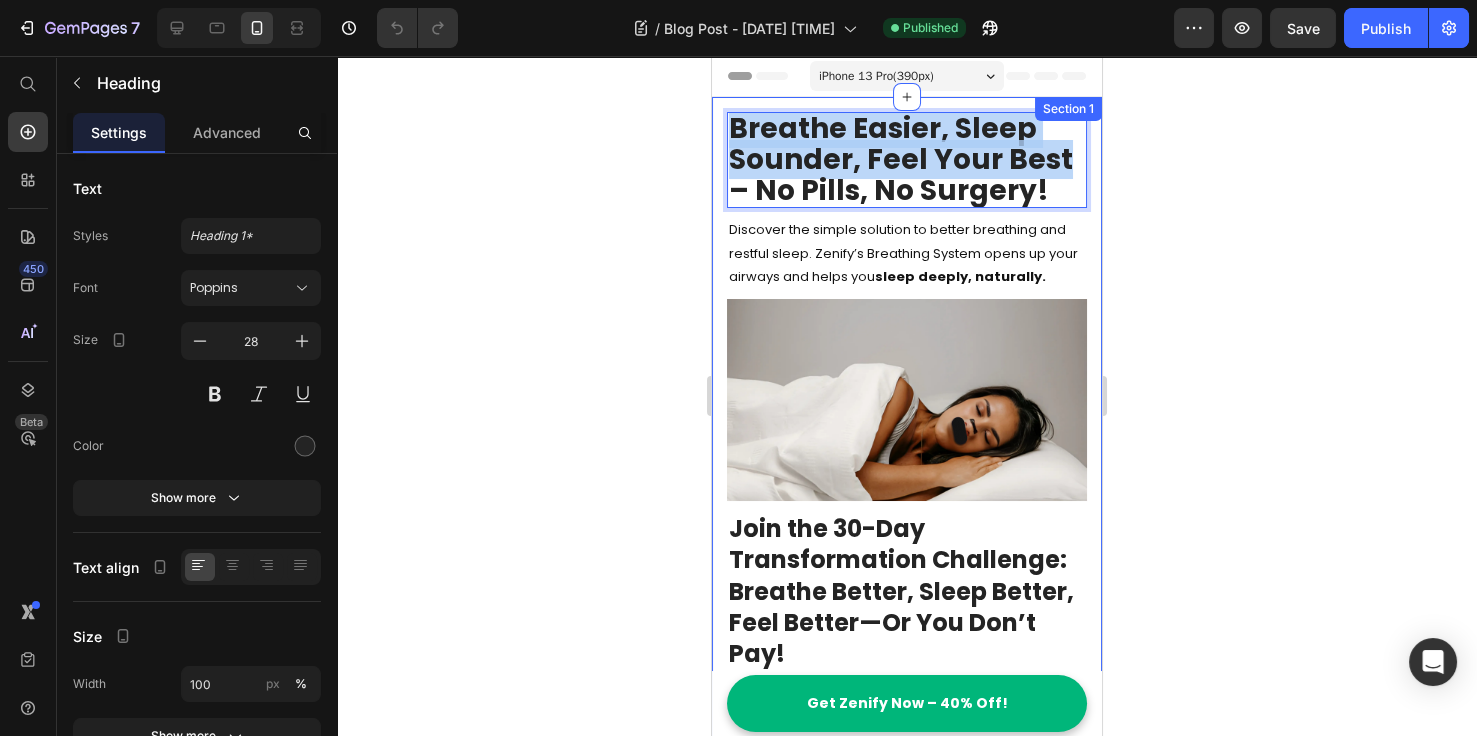 click on "Breathe Easier, Sleep Sounder, Feel Your Best – No Pills, No Surgery! Heading   8 Discover the simple solution to better breathing and restful sleep. Zenify’s Breathing System opens up your airways and helps you  sleep deeply, naturally. Text block Image Row Join the 30-Day Transformation Challenge: Breathe Better, Sleep Better, Feel Better—Or You Don’t Pay! Heading Ready for a change?  Take the  30-Day Zenify Challenge  and experience a transformation in your breathing, sleep, and overall energy. In just 30 days, you’ll breathe easier, sleep sounder, and feel more energized—naturally. If you don’t notice a real improvement, simply reach out, and we’ll refund your purchase. No questions asked.    Try it risk-free and experience the change for yourself! Text block Ready to Breathe and Sleep Better?  Text block YES, I'M READY   Button Row Image Improves Health & Improves Relationships Heading The Zenify Breathing System   Zenify Magnetic Nasal Dilator sleep soundly all night long.   Button" at bounding box center [907, 2219] 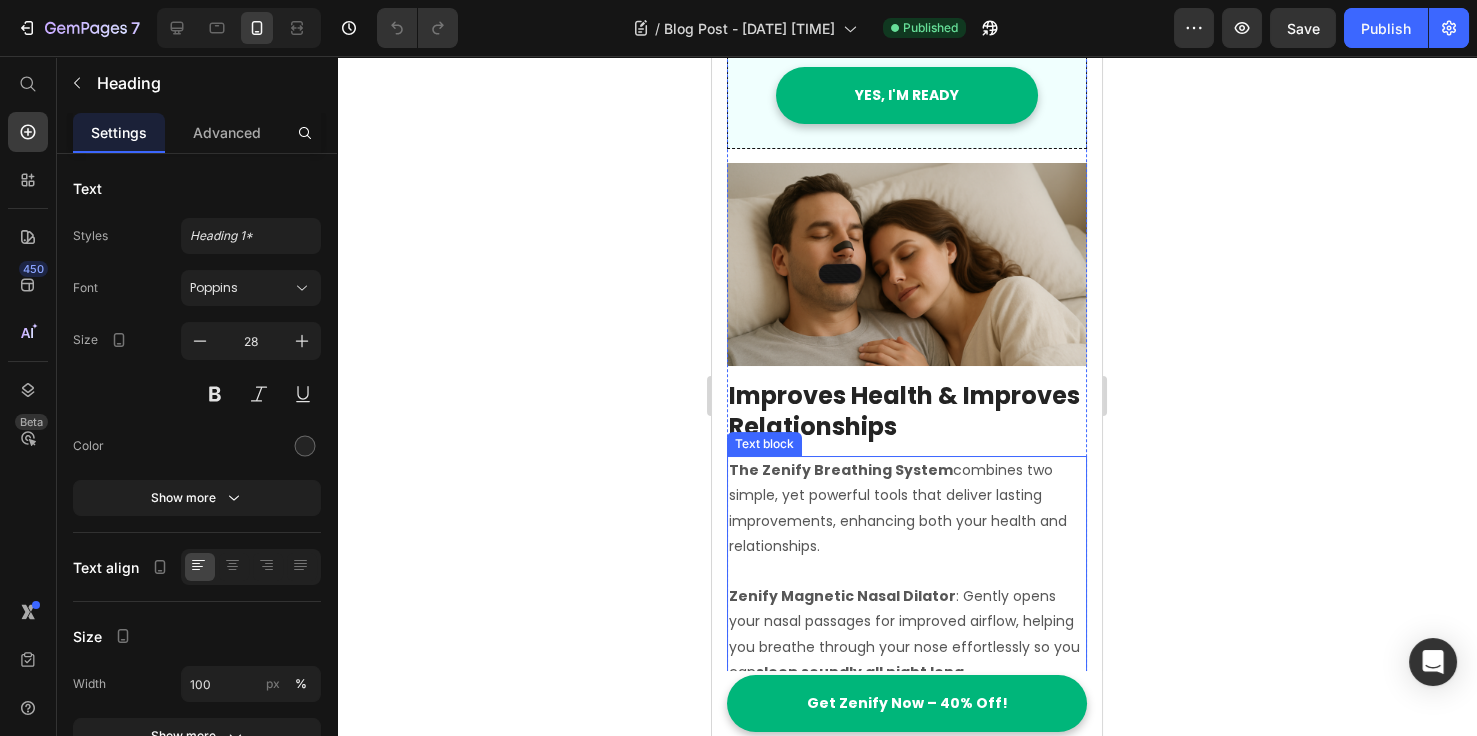 scroll, scrollTop: 923, scrollLeft: 0, axis: vertical 